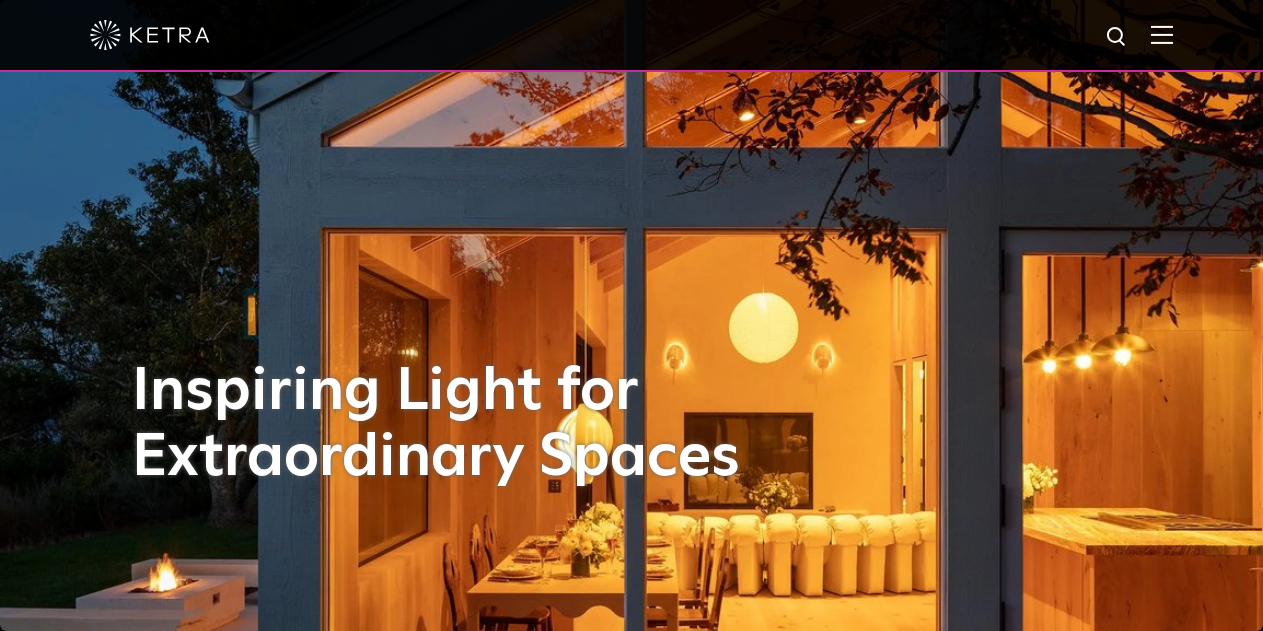 scroll, scrollTop: 0, scrollLeft: 0, axis: both 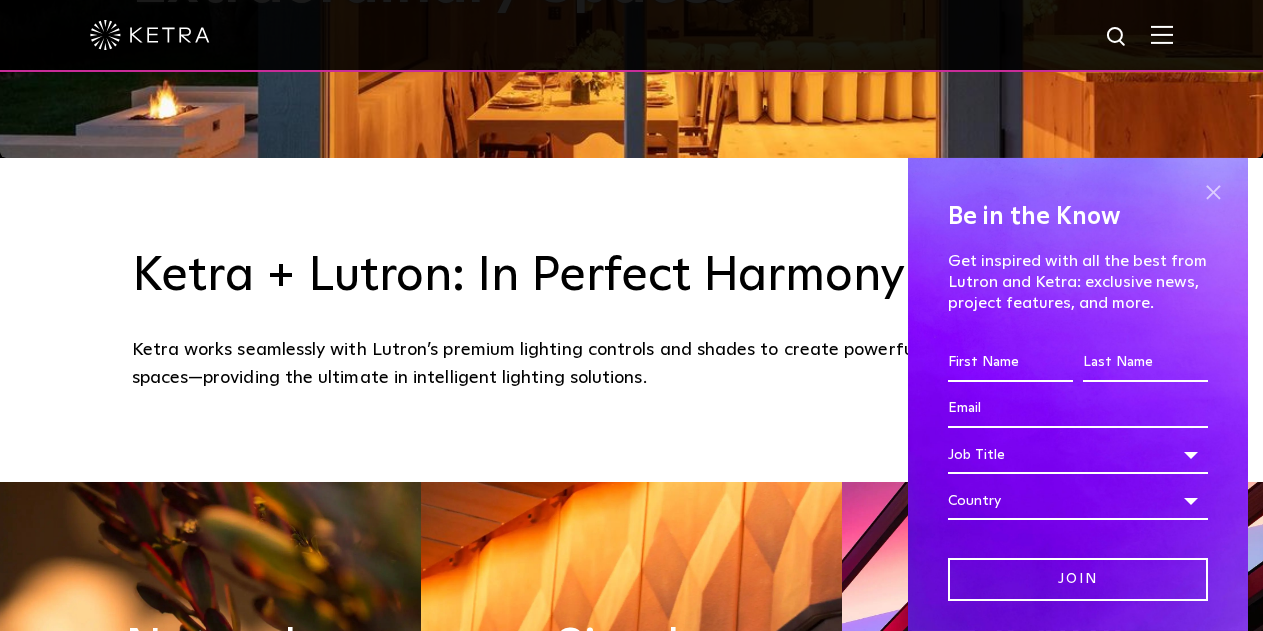 click at bounding box center (1213, 193) 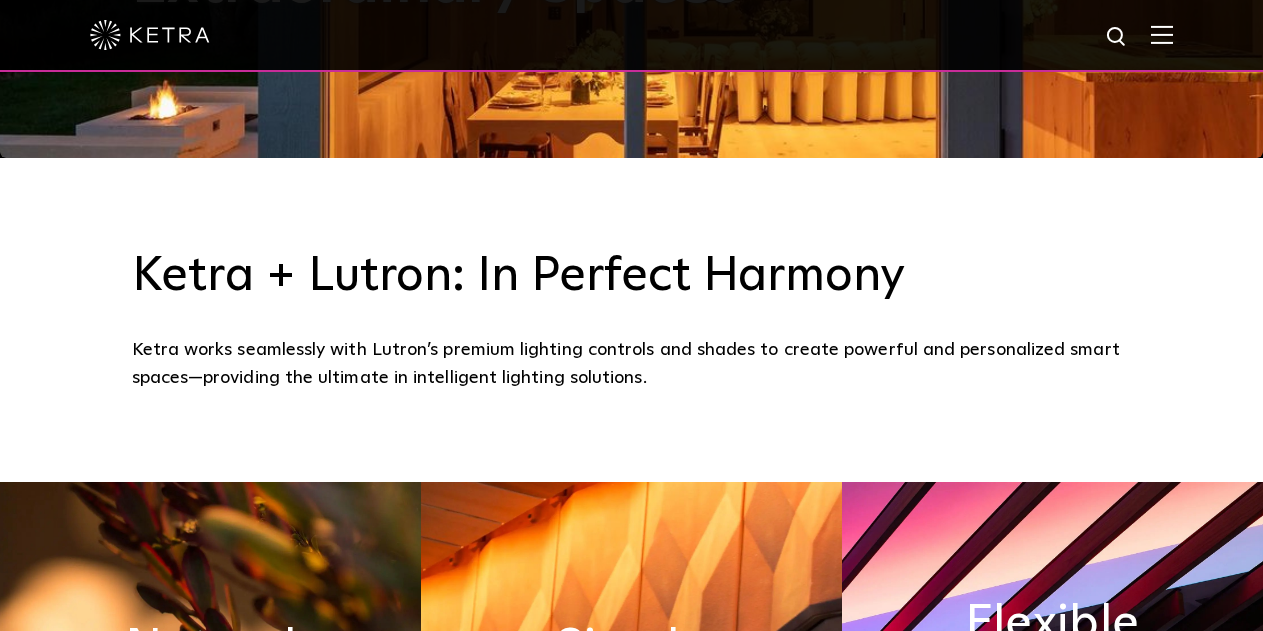 click at bounding box center (1162, 34) 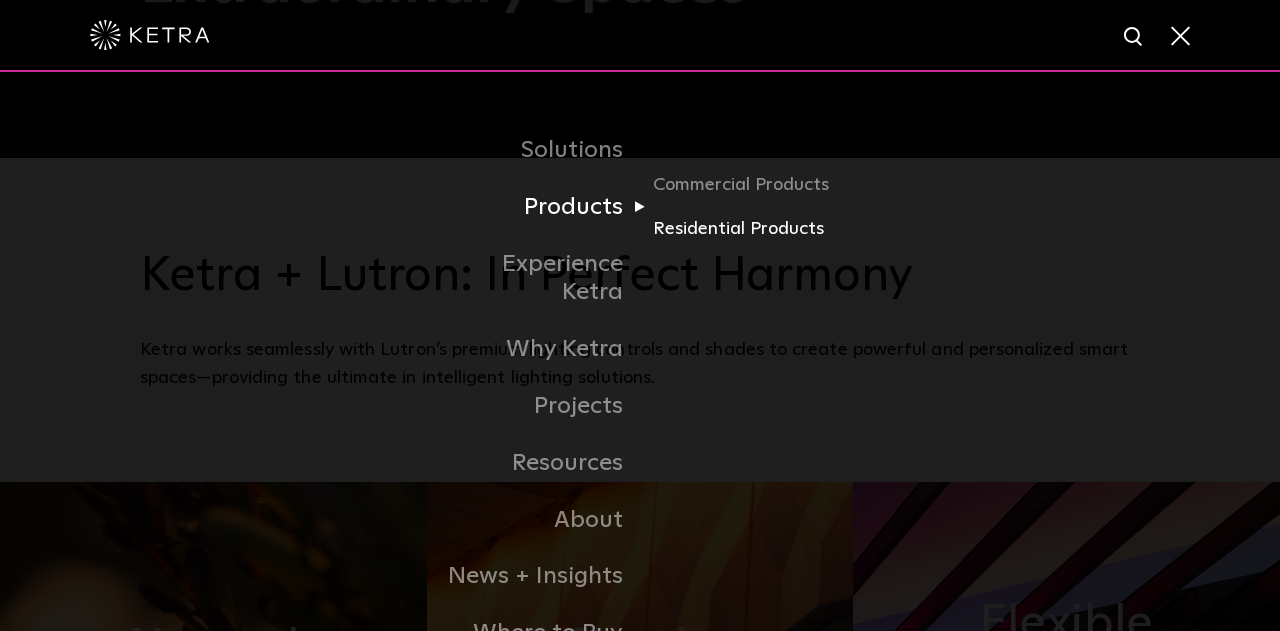 click on "Residential Products" at bounding box center (749, 229) 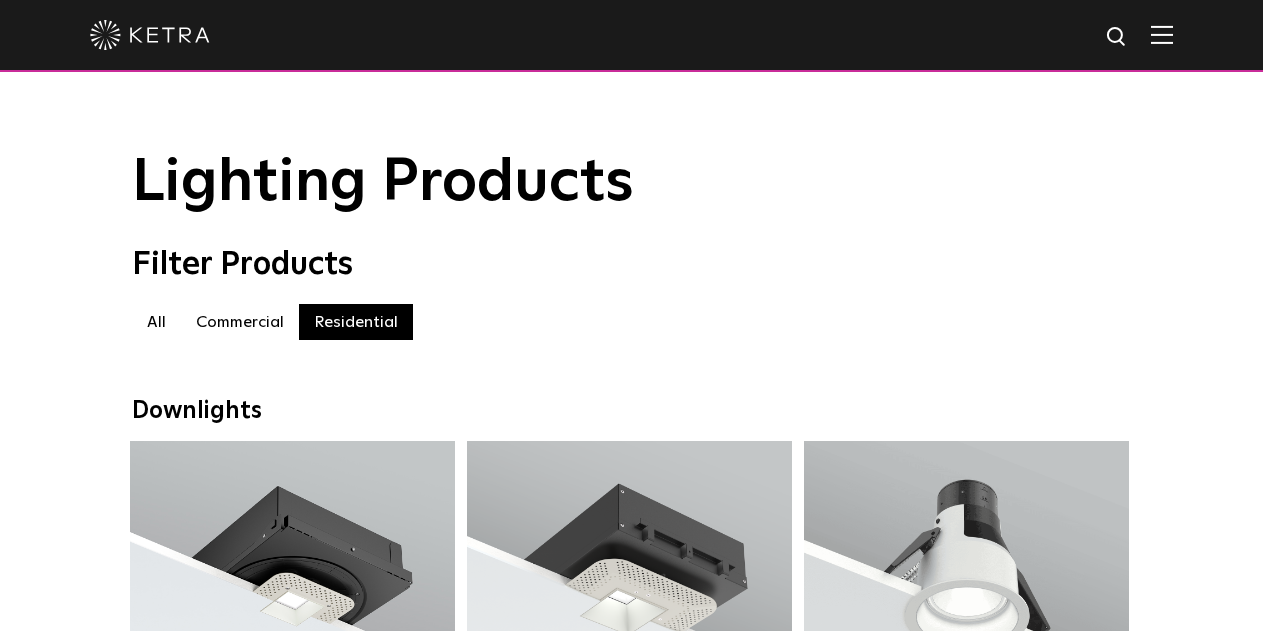 scroll, scrollTop: 0, scrollLeft: 0, axis: both 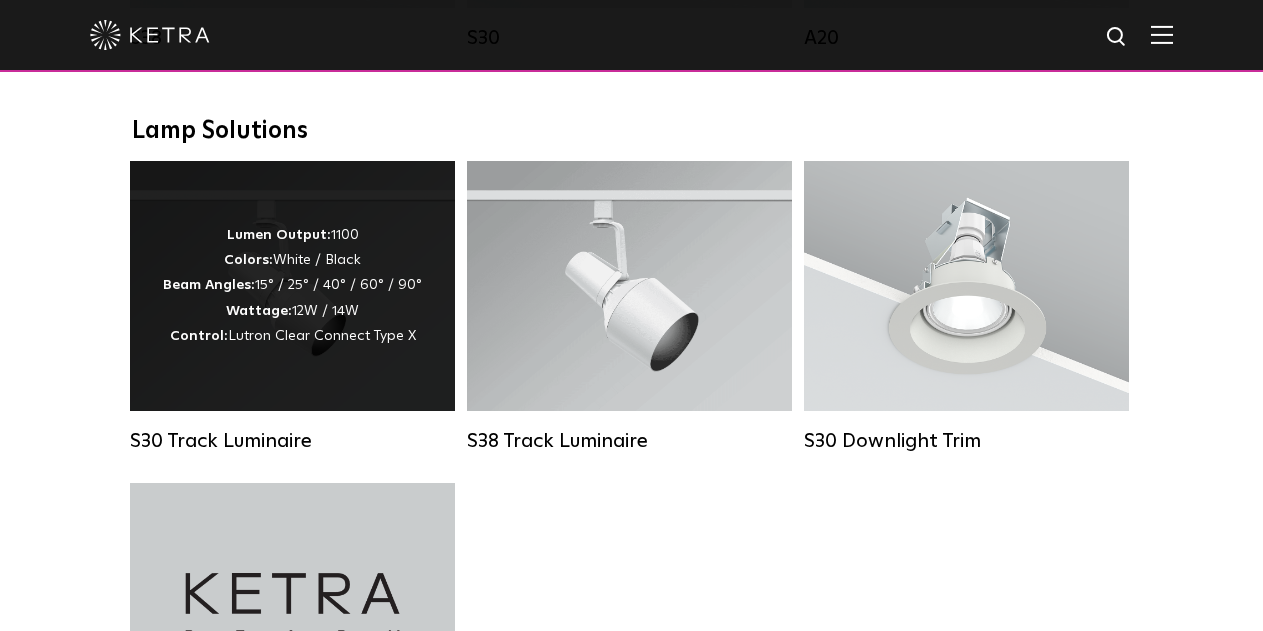 click on "S30 Track Luminaire
Lumen Output:   1100 Colors:  White / Black Beam Angles:  15° / 25° / 40° / 60° / 90° Wattage:  12W / 14W Control:  Lutron Clear Connect Type X" at bounding box center (292, 322) 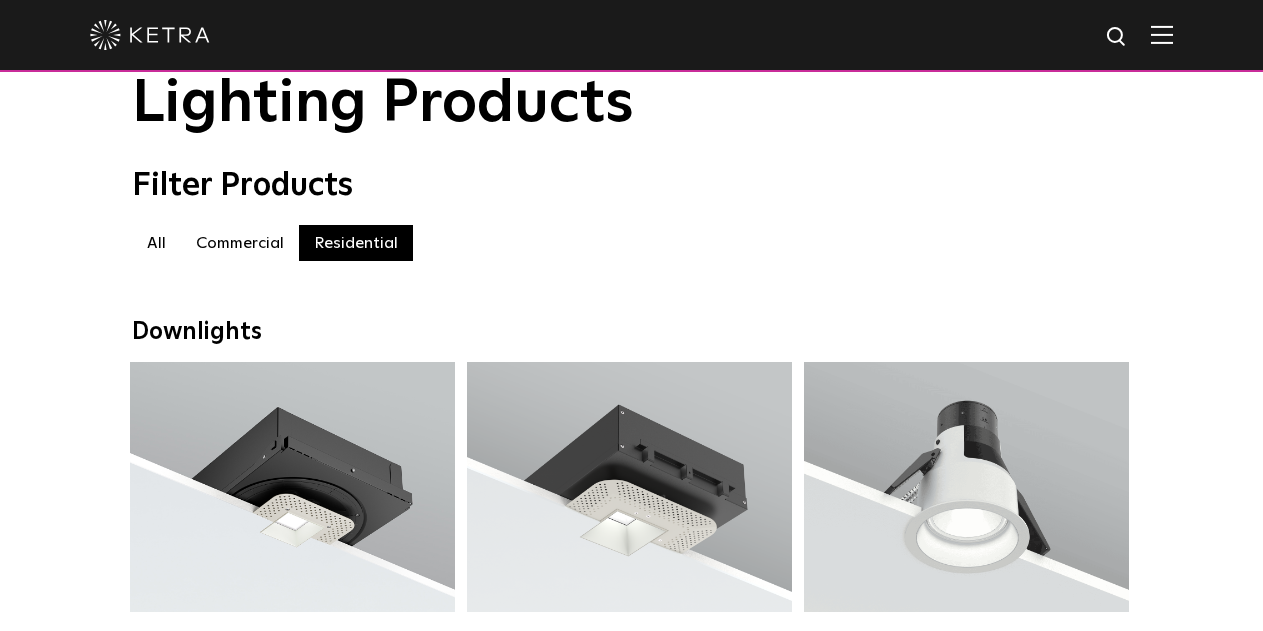 scroll, scrollTop: 0, scrollLeft: 0, axis: both 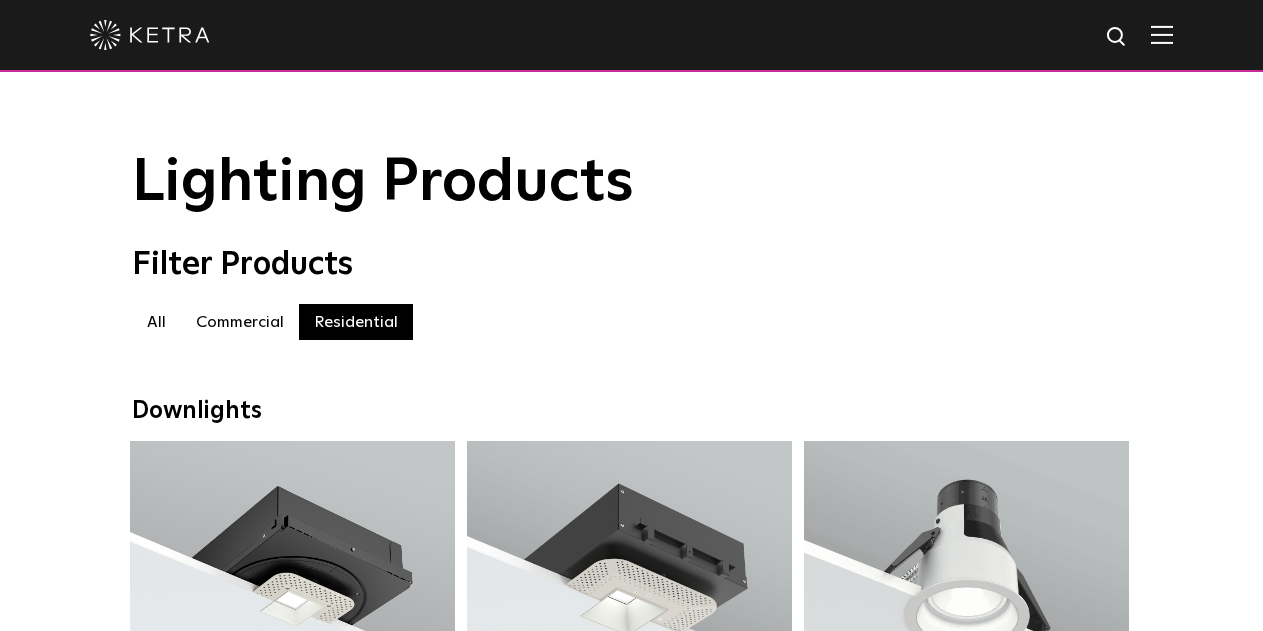 click on "Lighting Products
Filter Products
All
All
Commercial
Residential
Downlights
D2 Downlight Family
Lumen Output:  1200 Colors:  White / Black / Gloss Black / Silver / Bronze / Silver & White / Black & White / Gloss Black & White  Beam Angles:  15° / 25° / 40° / 60° / Wall Wash Wattage:  18W Control:  Lutron Clear Connect Type X" at bounding box center [631, 1764] 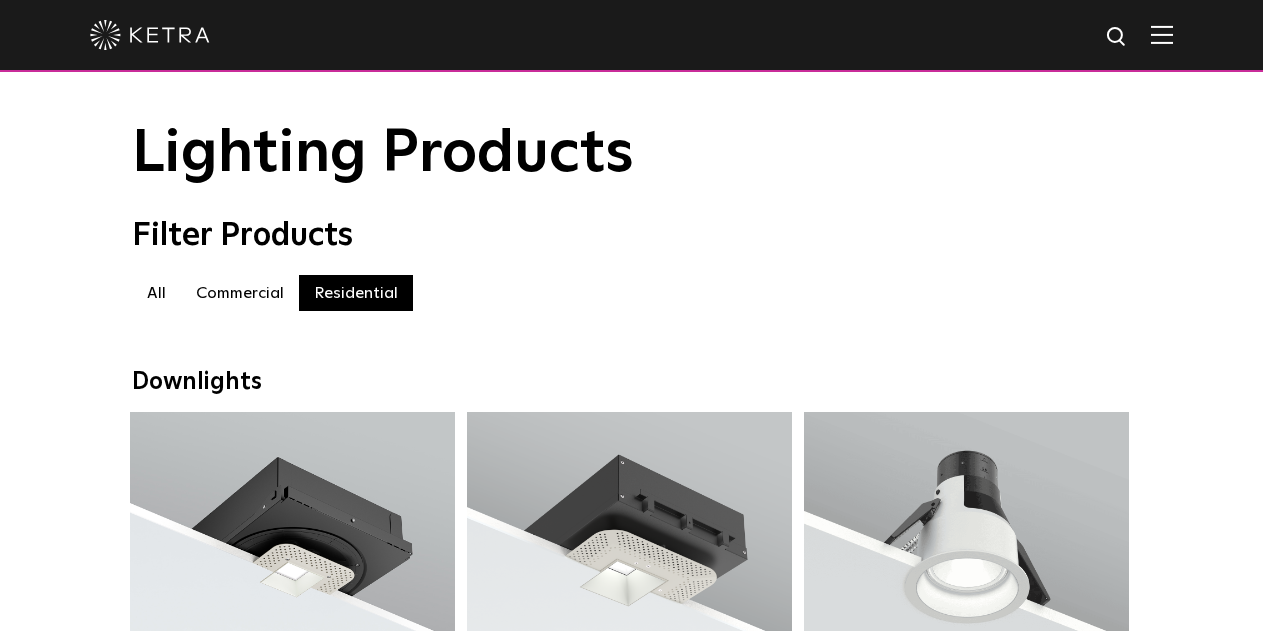 scroll, scrollTop: 33, scrollLeft: 0, axis: vertical 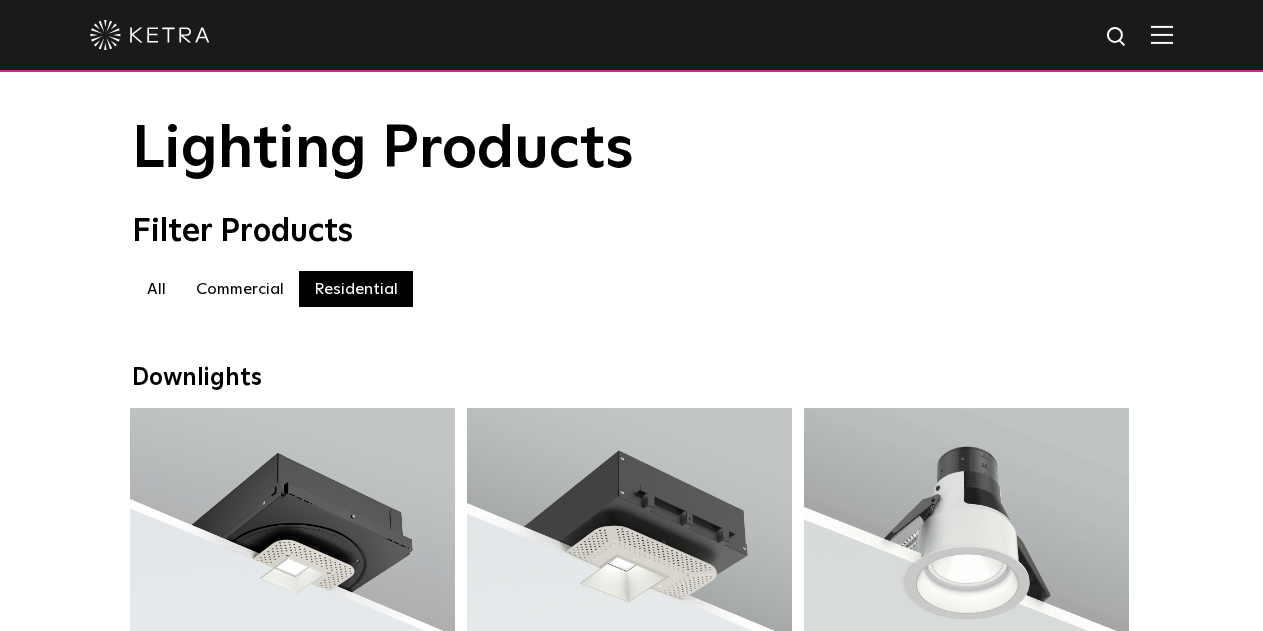 click at bounding box center (1162, 34) 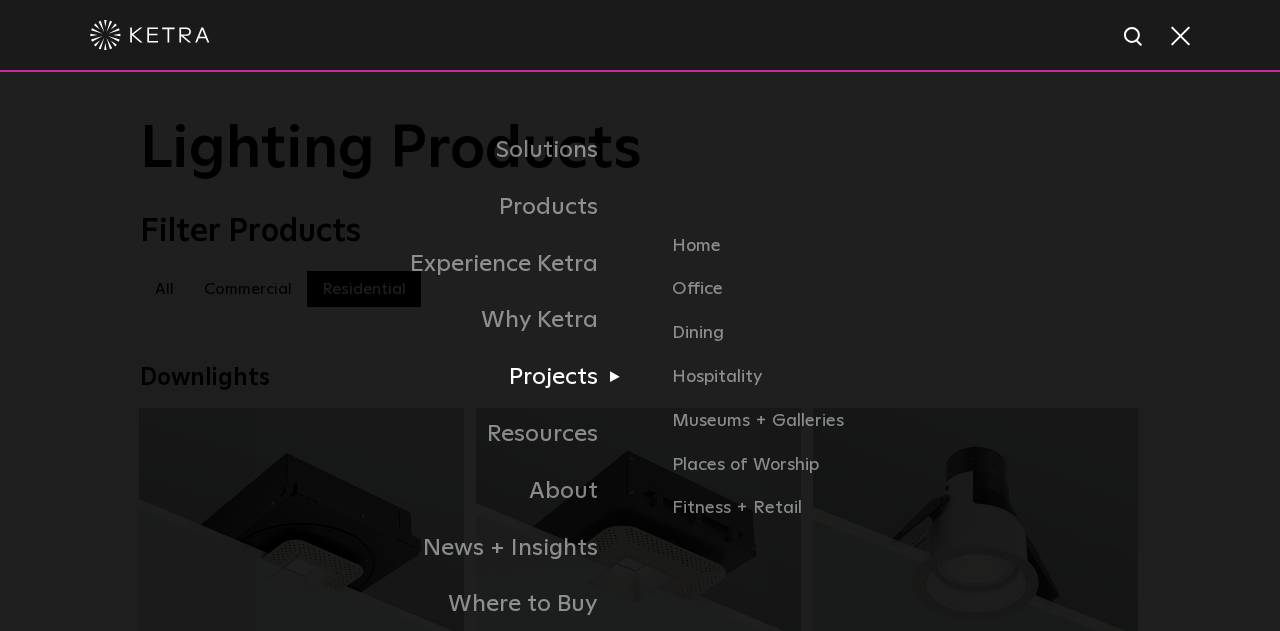 click on "Projects" at bounding box center (390, 377) 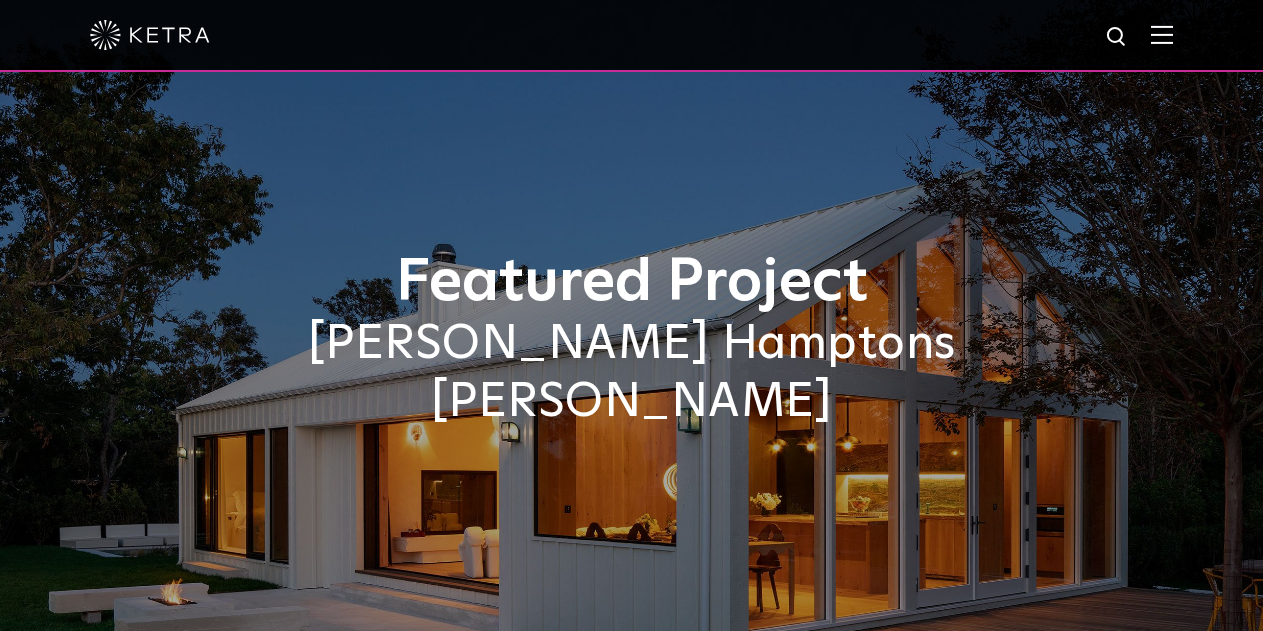 scroll, scrollTop: 0, scrollLeft: 0, axis: both 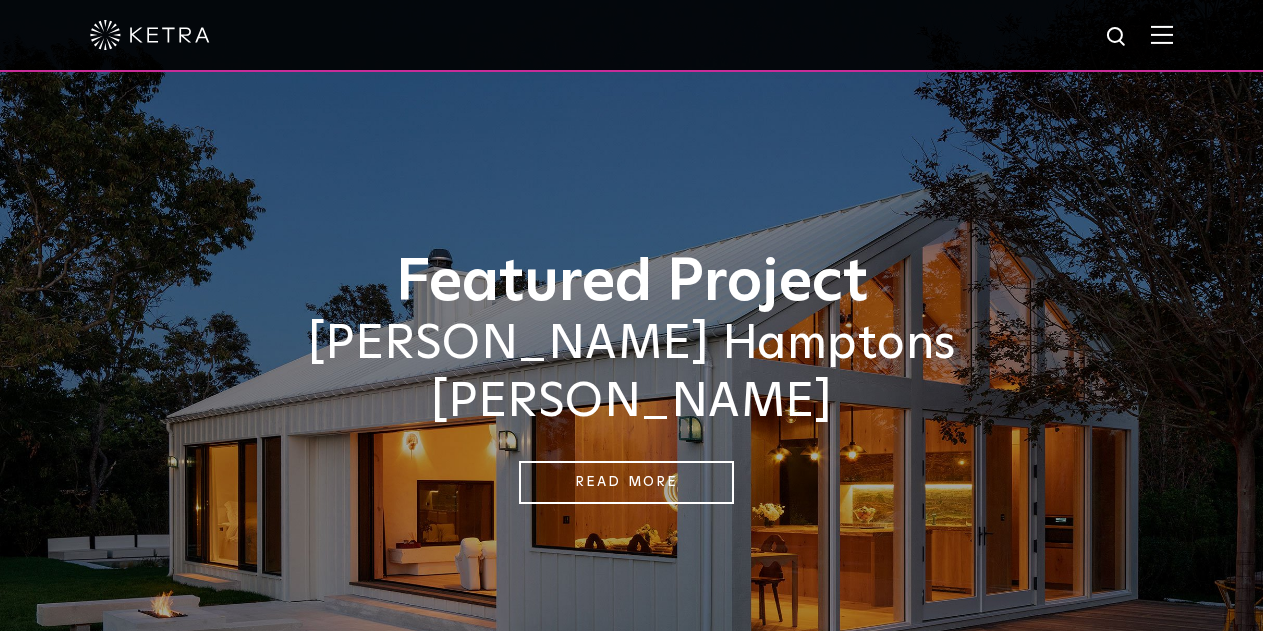 click at bounding box center (1162, 34) 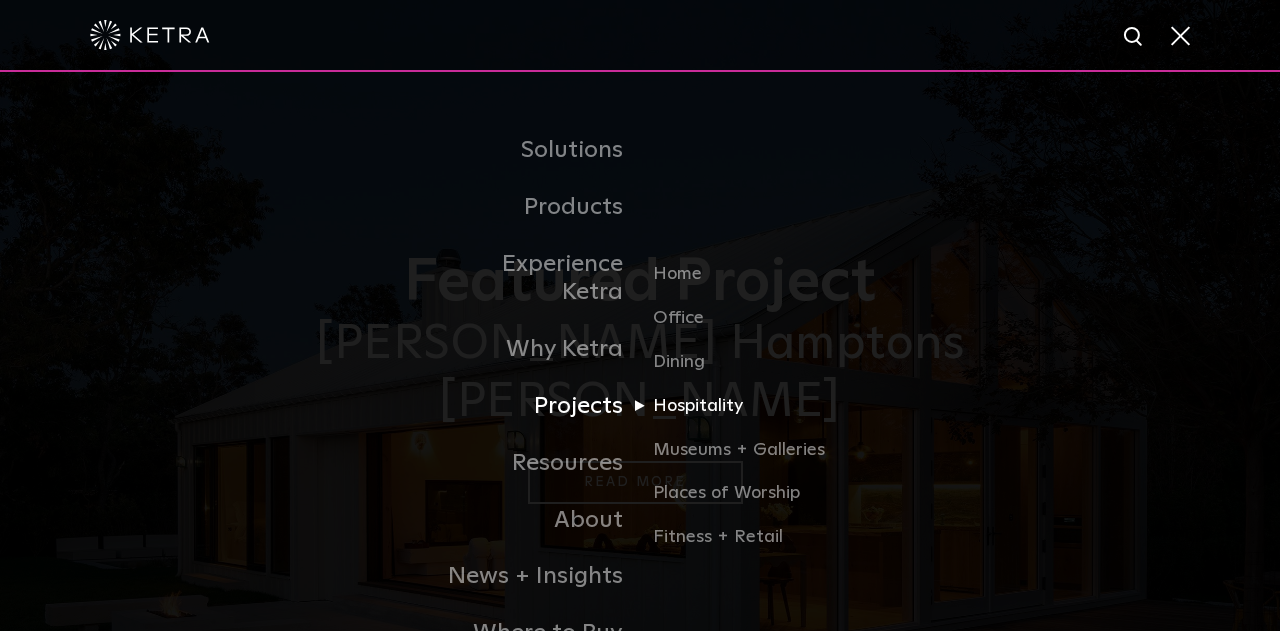 click on "Hospitality" at bounding box center [749, 414] 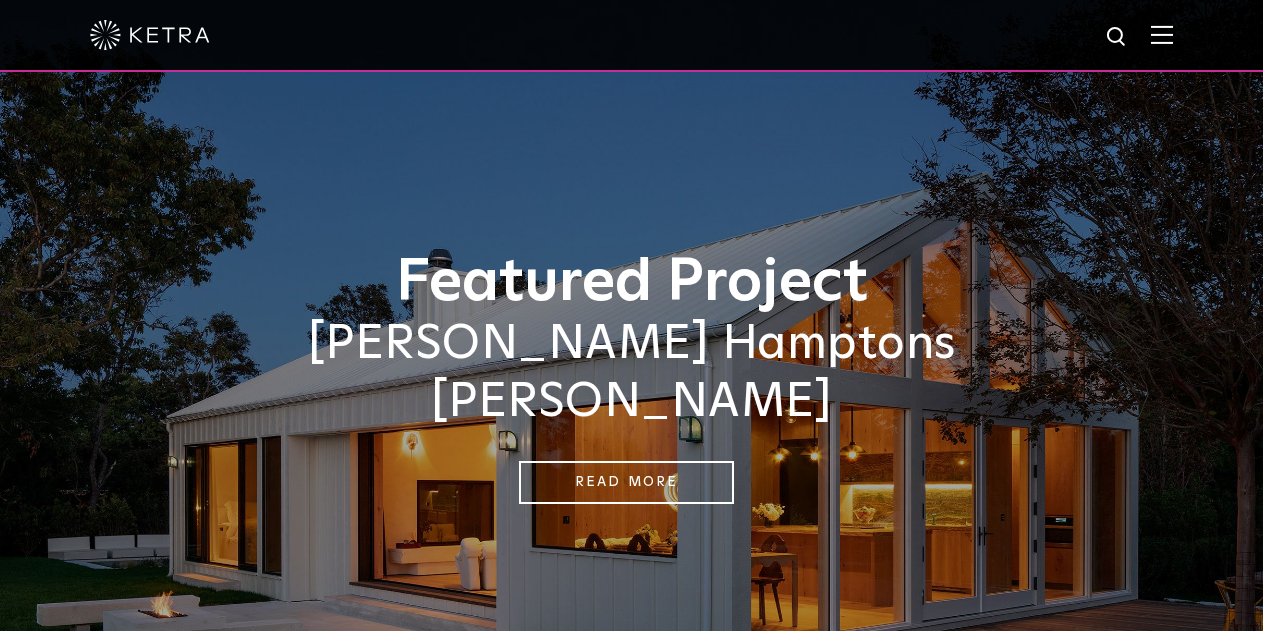 scroll, scrollTop: 0, scrollLeft: 0, axis: both 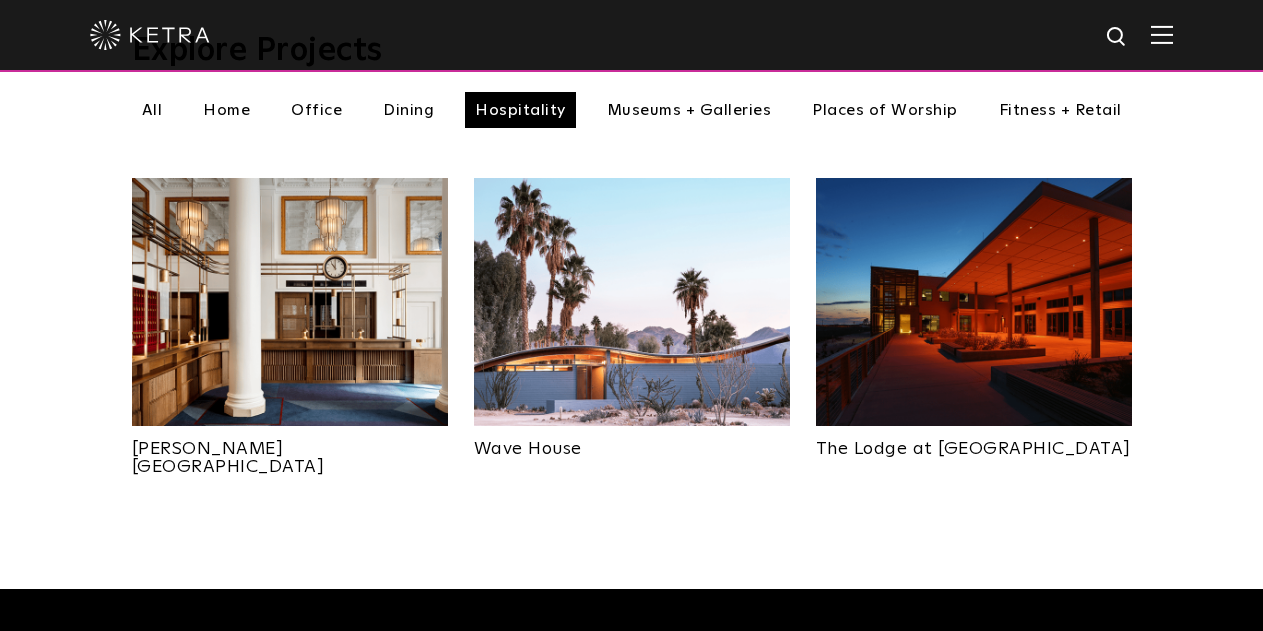 click on "The Lodge at [GEOGRAPHIC_DATA]" at bounding box center [974, 442] 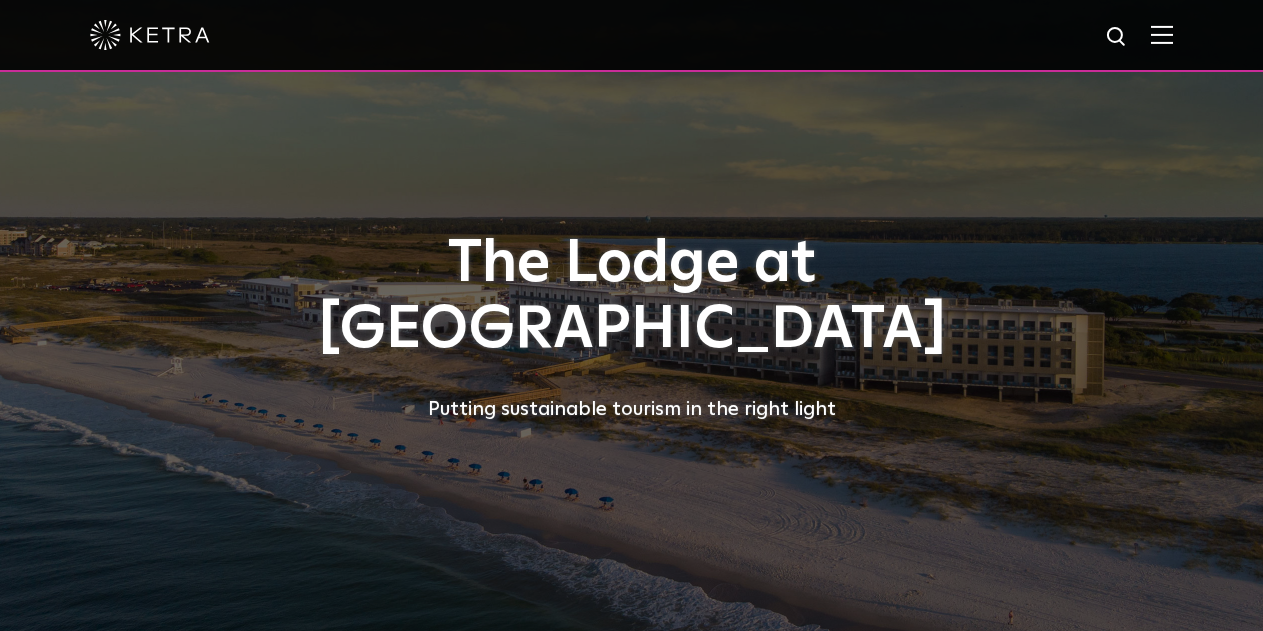 scroll, scrollTop: 0, scrollLeft: 0, axis: both 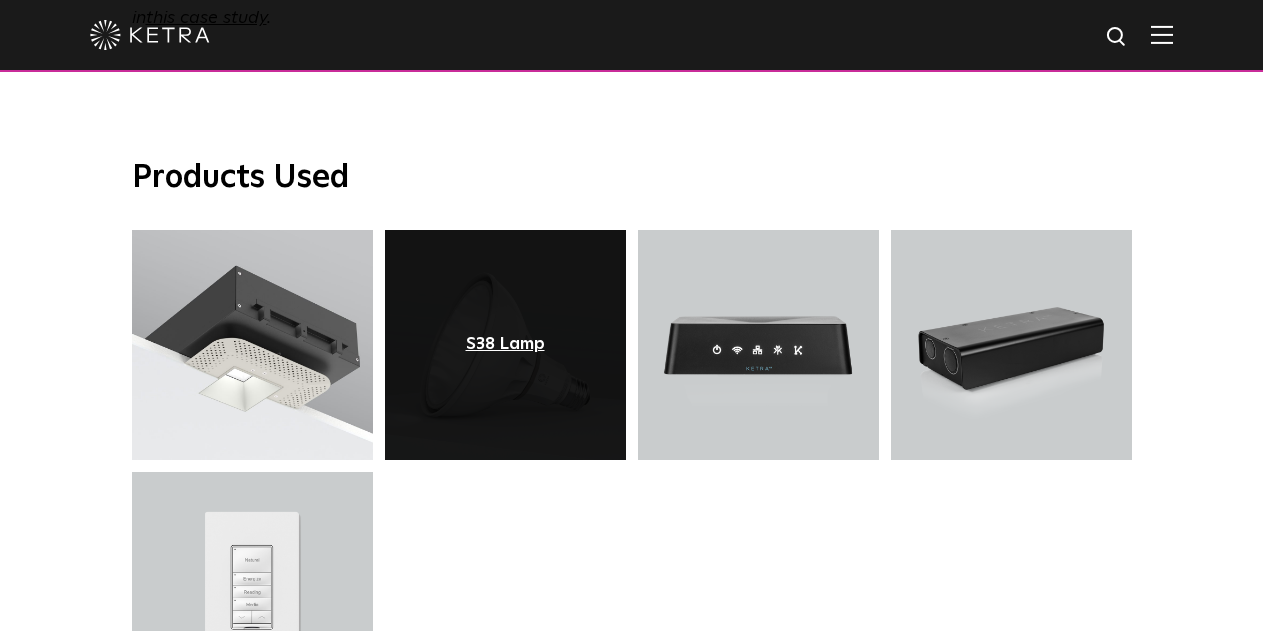 click on "S38 Lamp" at bounding box center (505, 345) 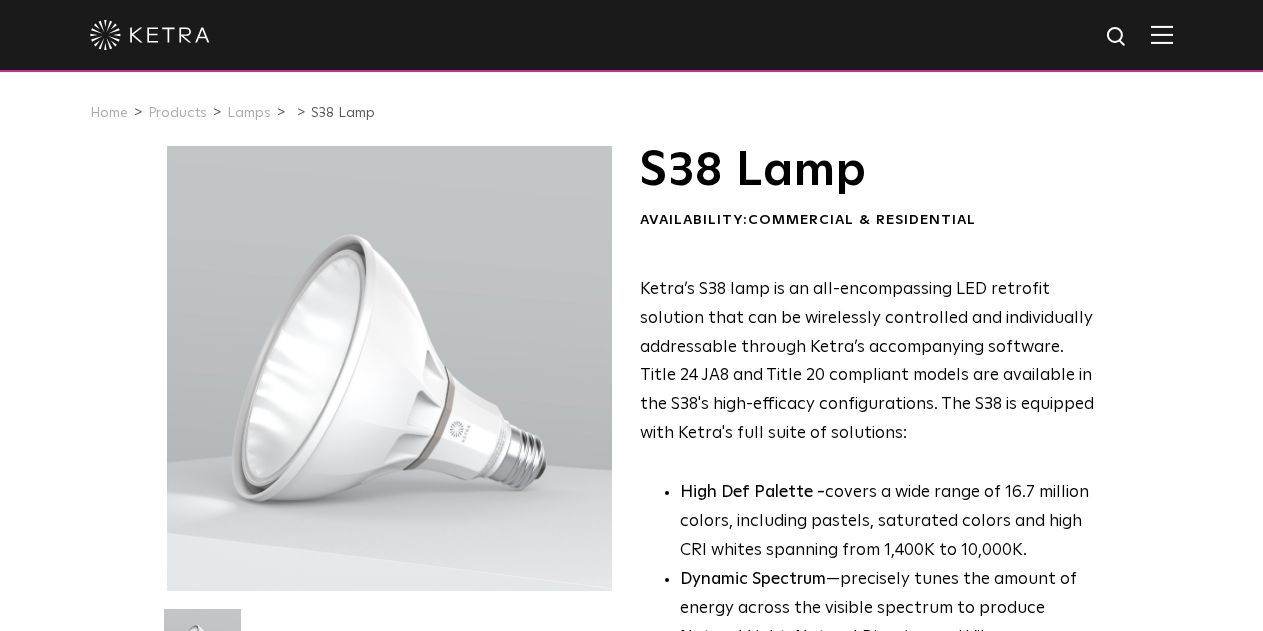 scroll, scrollTop: 0, scrollLeft: 0, axis: both 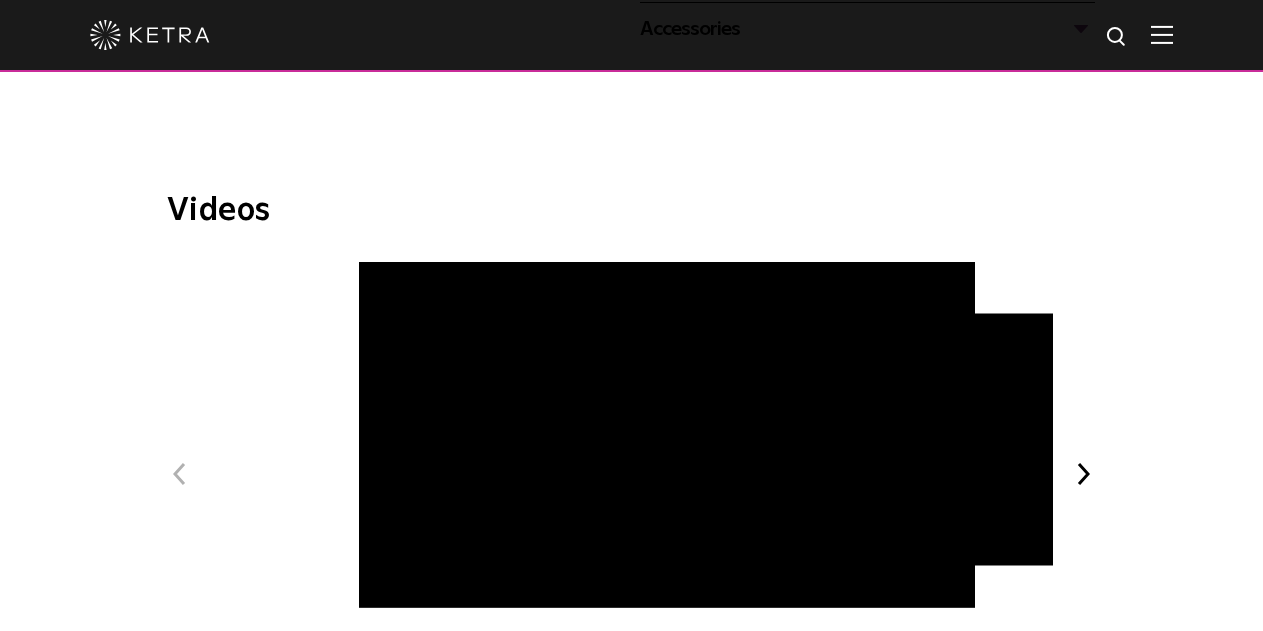 click on "Next" at bounding box center [1084, 474] 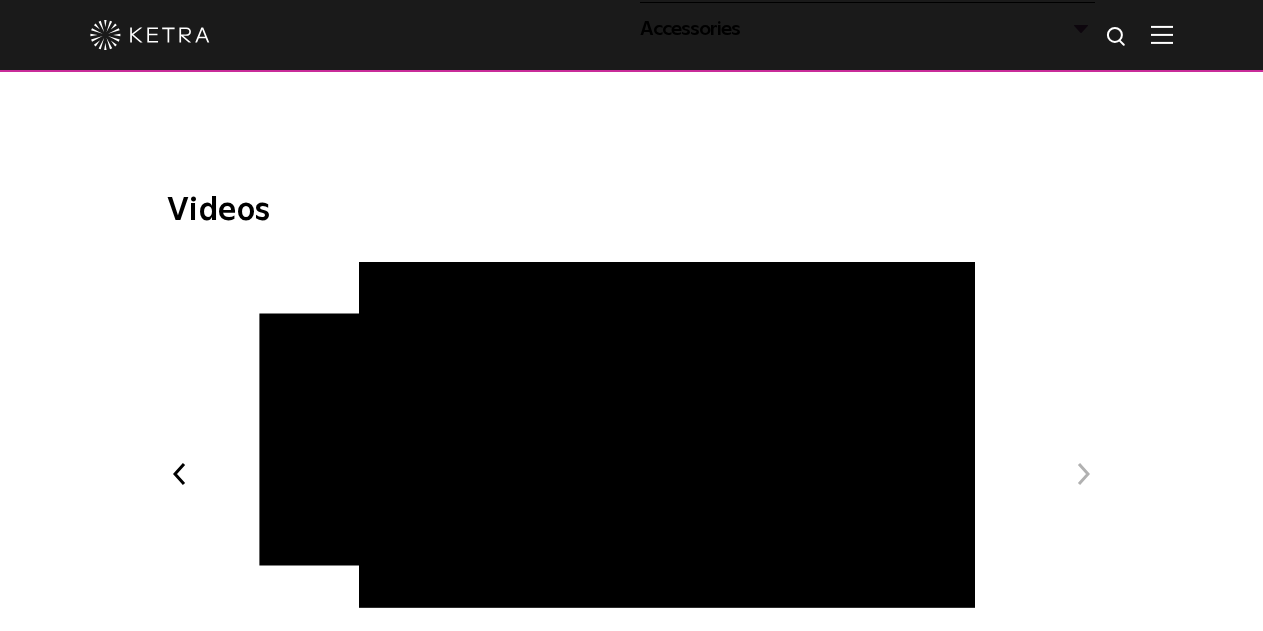 click on "Next" at bounding box center [1084, 474] 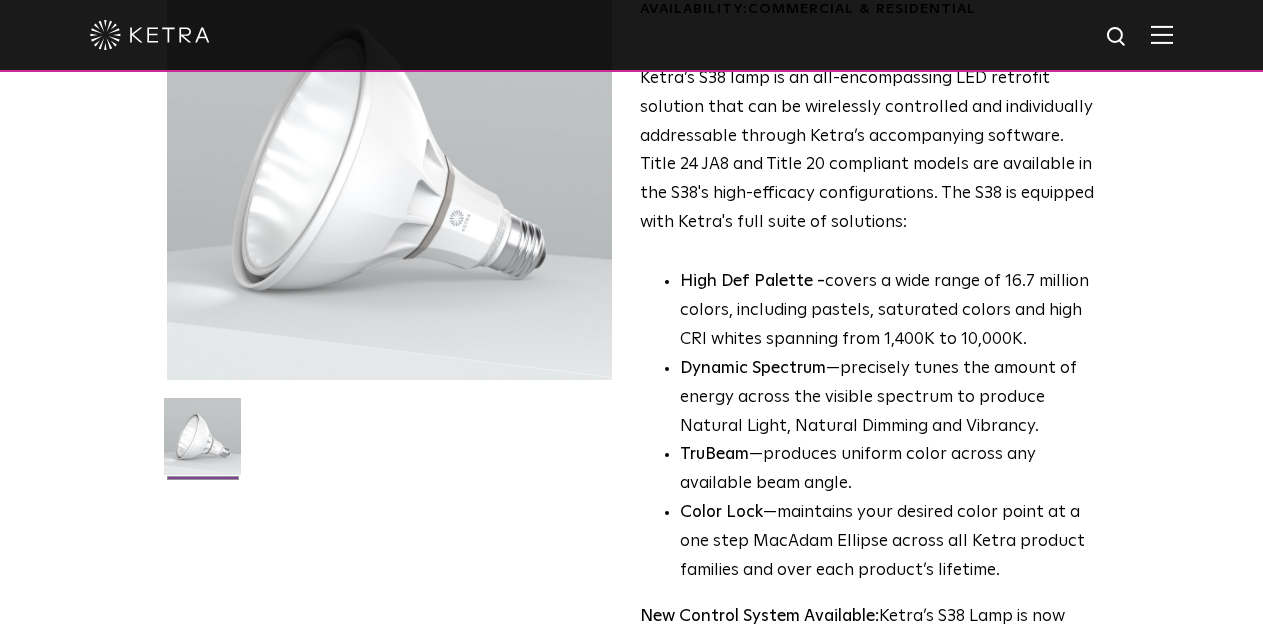 scroll, scrollTop: 0, scrollLeft: 0, axis: both 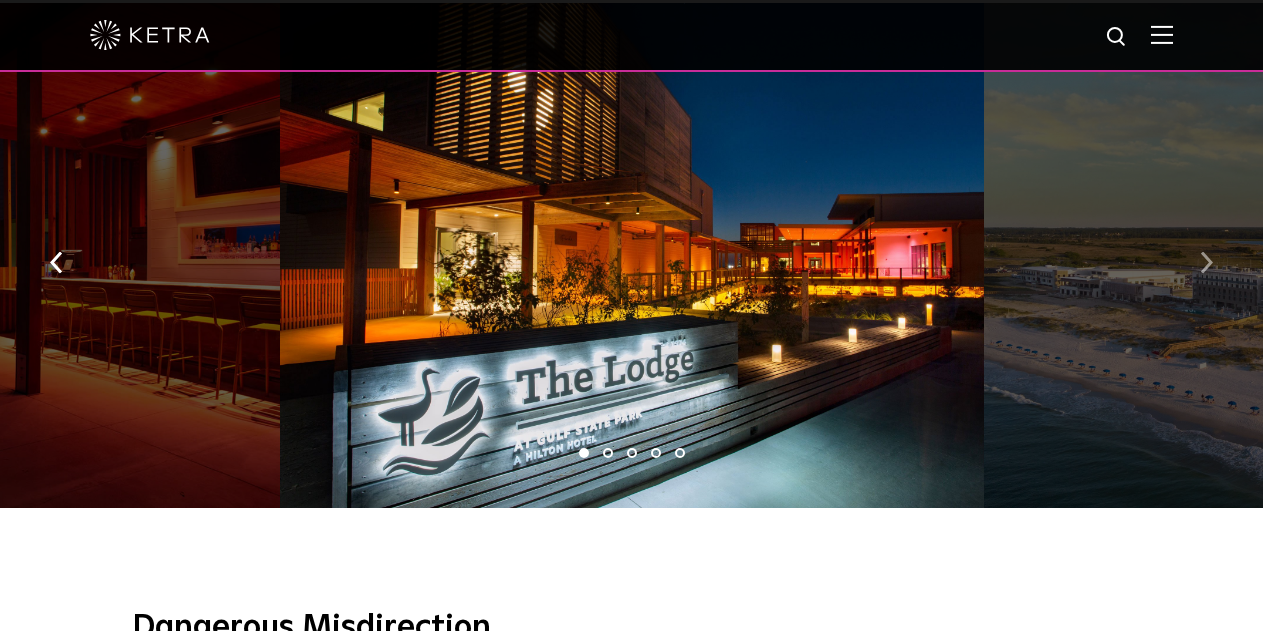 click at bounding box center (1206, 260) 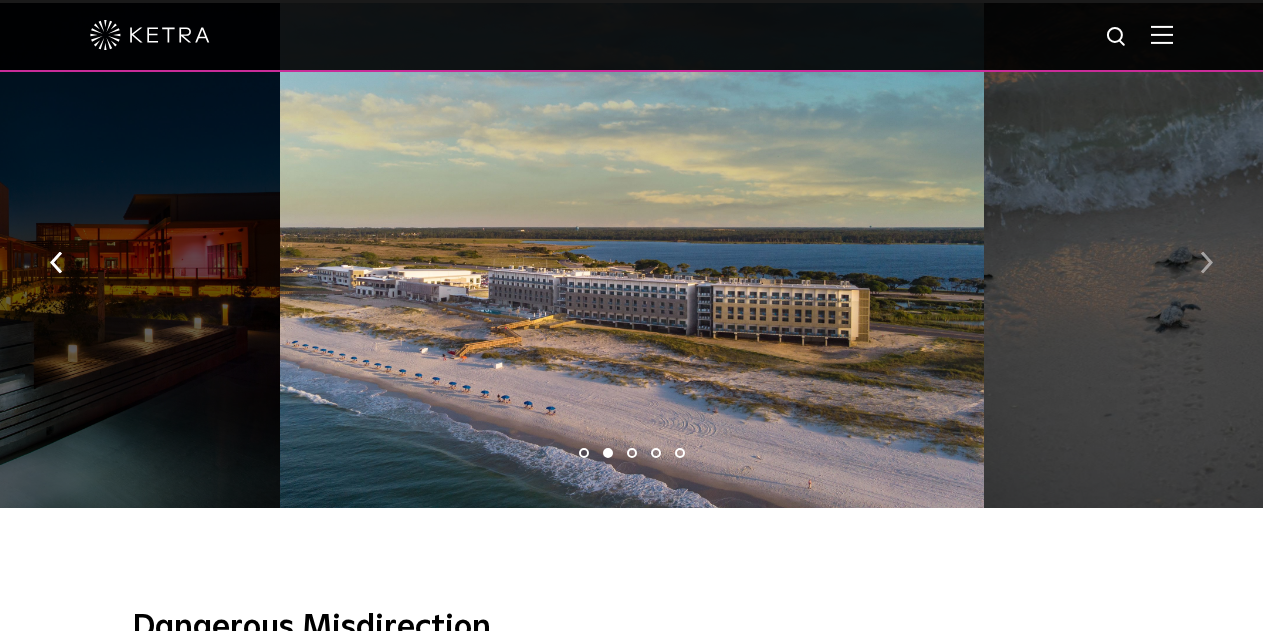click at bounding box center (1206, 260) 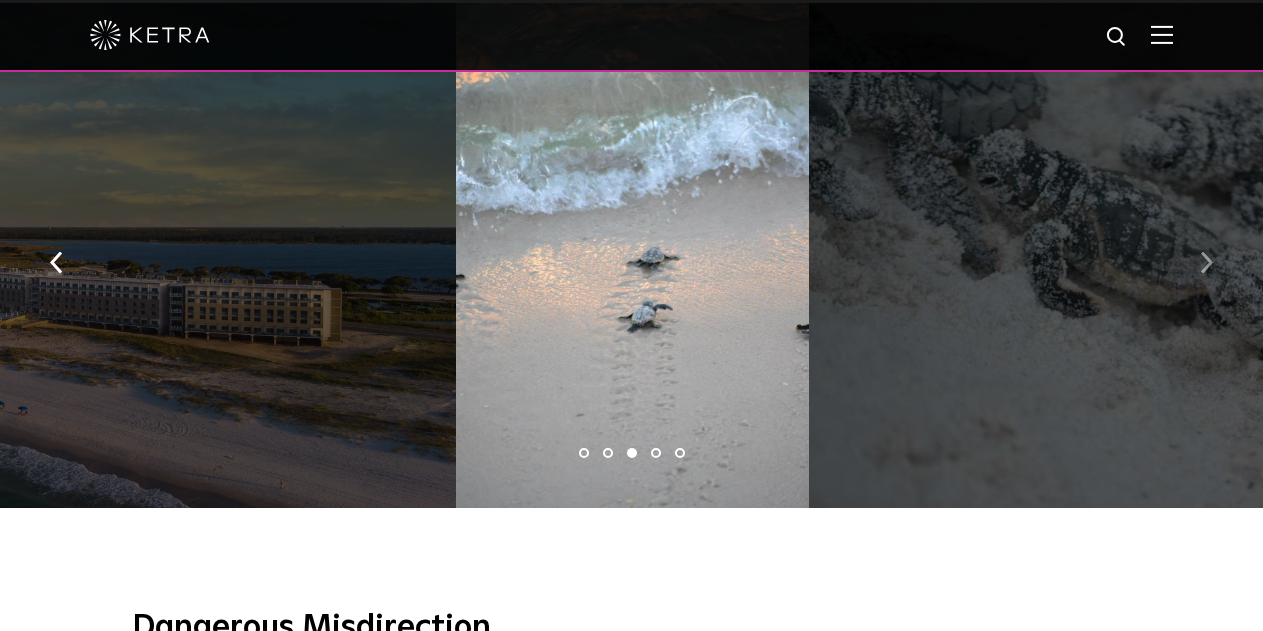 click at bounding box center [1206, 260] 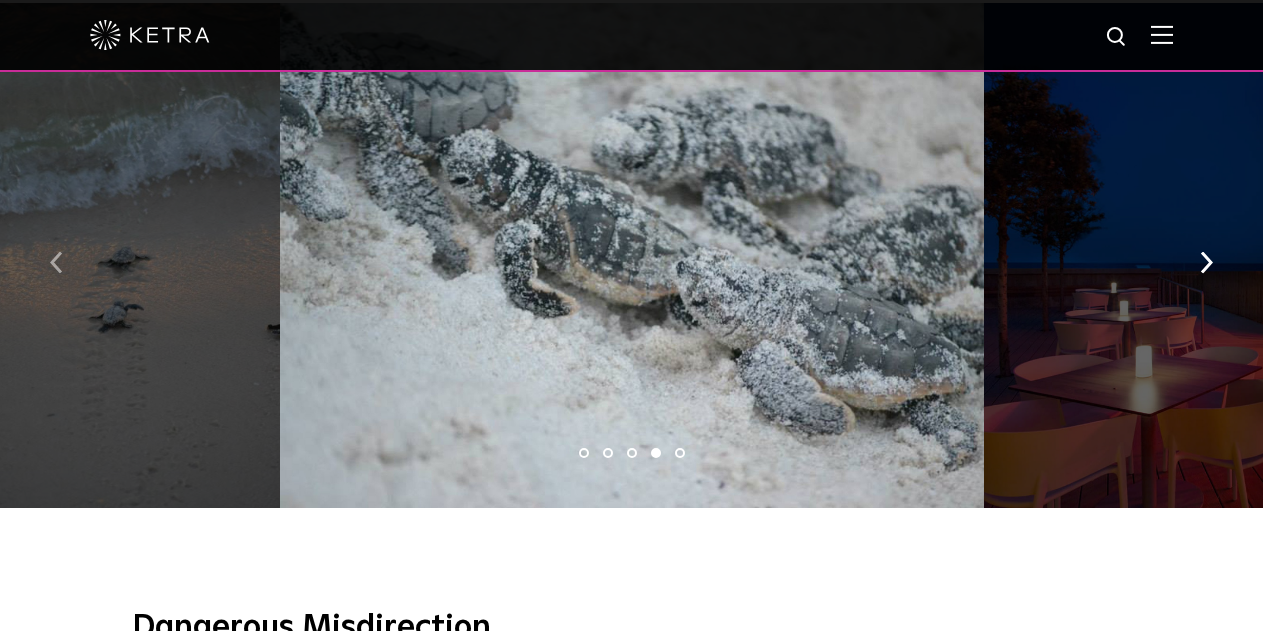 click at bounding box center (56, 262) 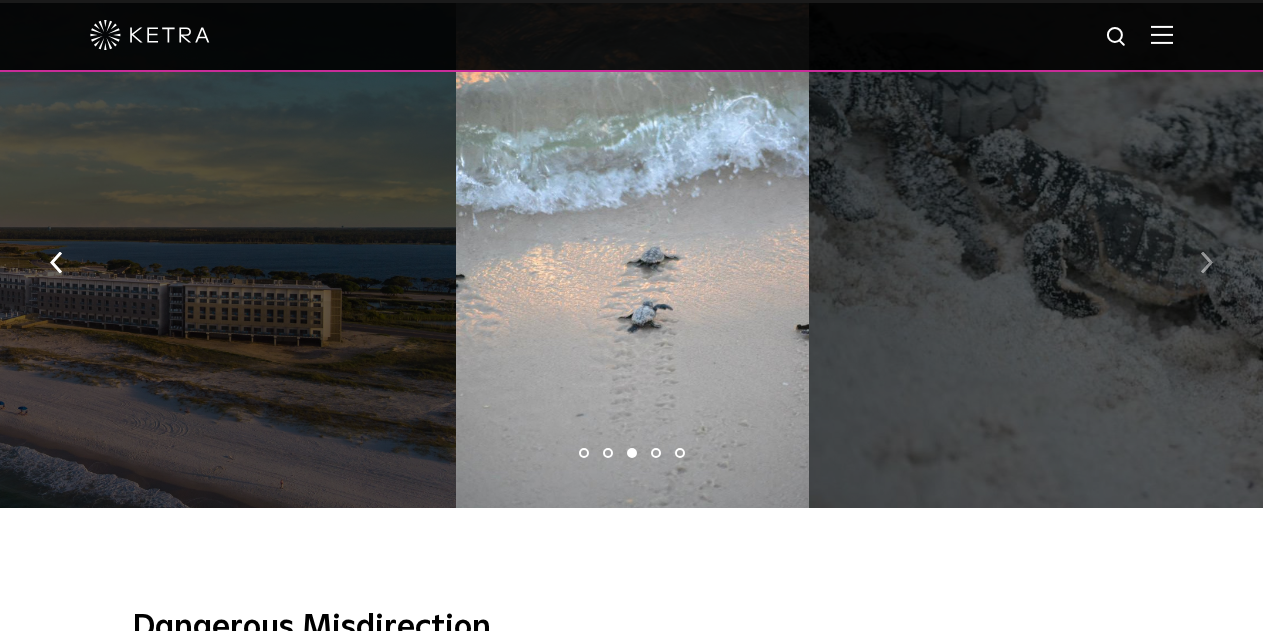 click at bounding box center [1206, 260] 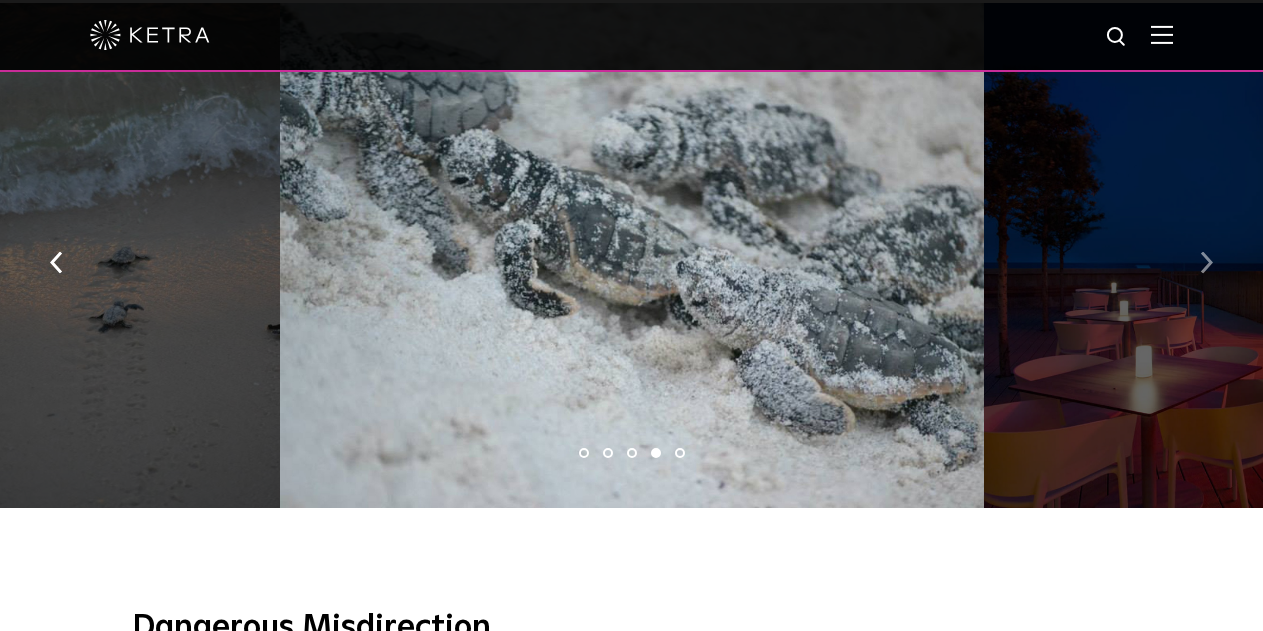 click at bounding box center [1206, 260] 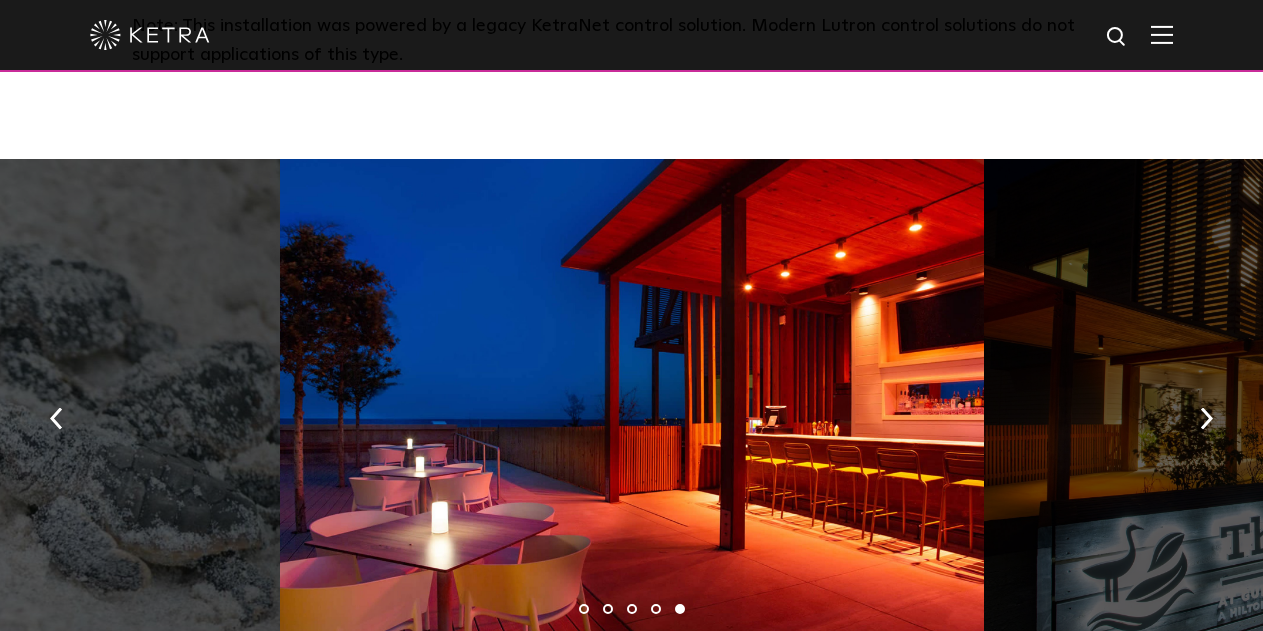 scroll, scrollTop: 1097, scrollLeft: 0, axis: vertical 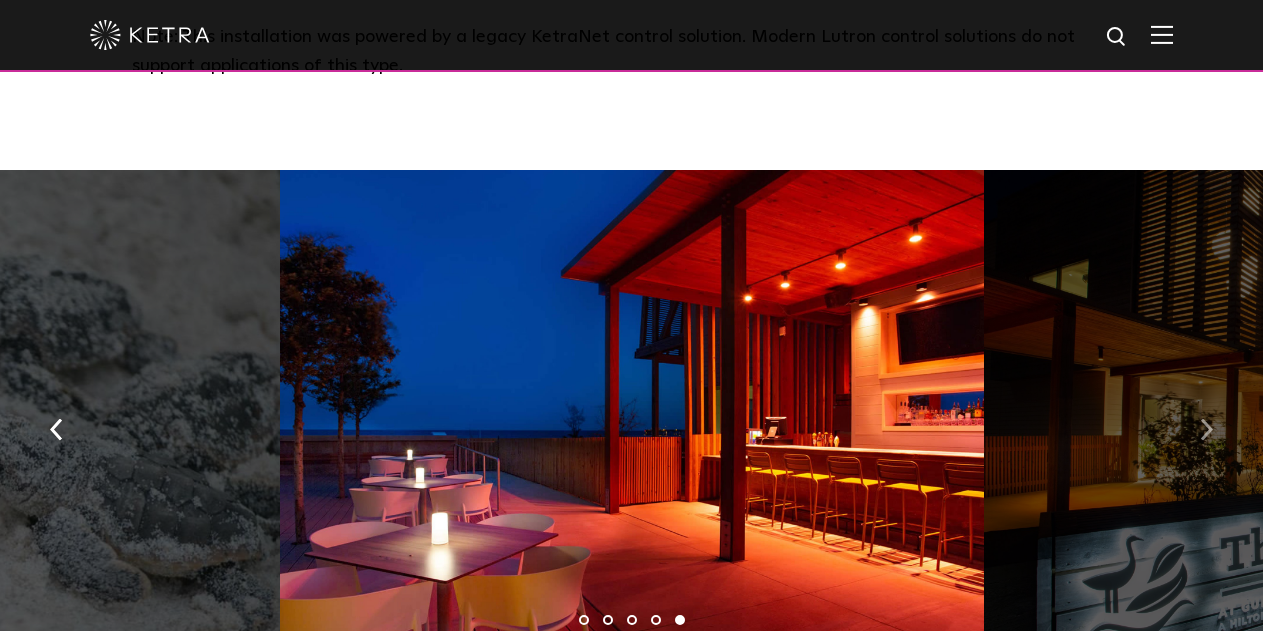 click at bounding box center (1206, 429) 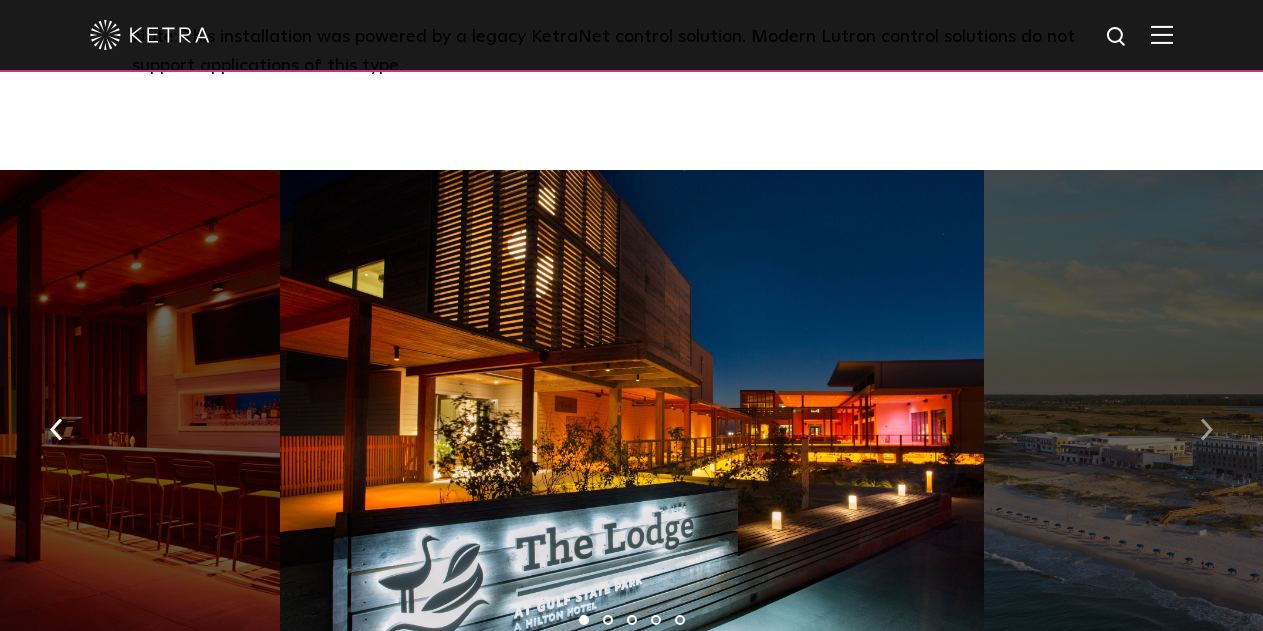 click at bounding box center [1206, 427] 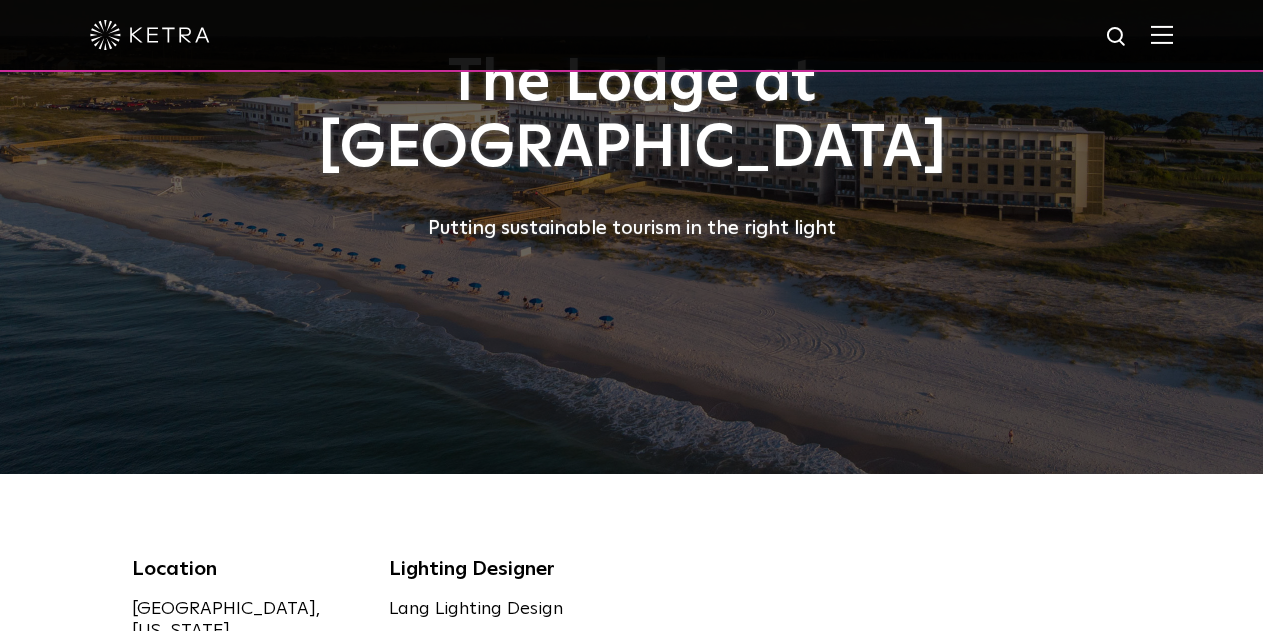 scroll, scrollTop: 0, scrollLeft: 0, axis: both 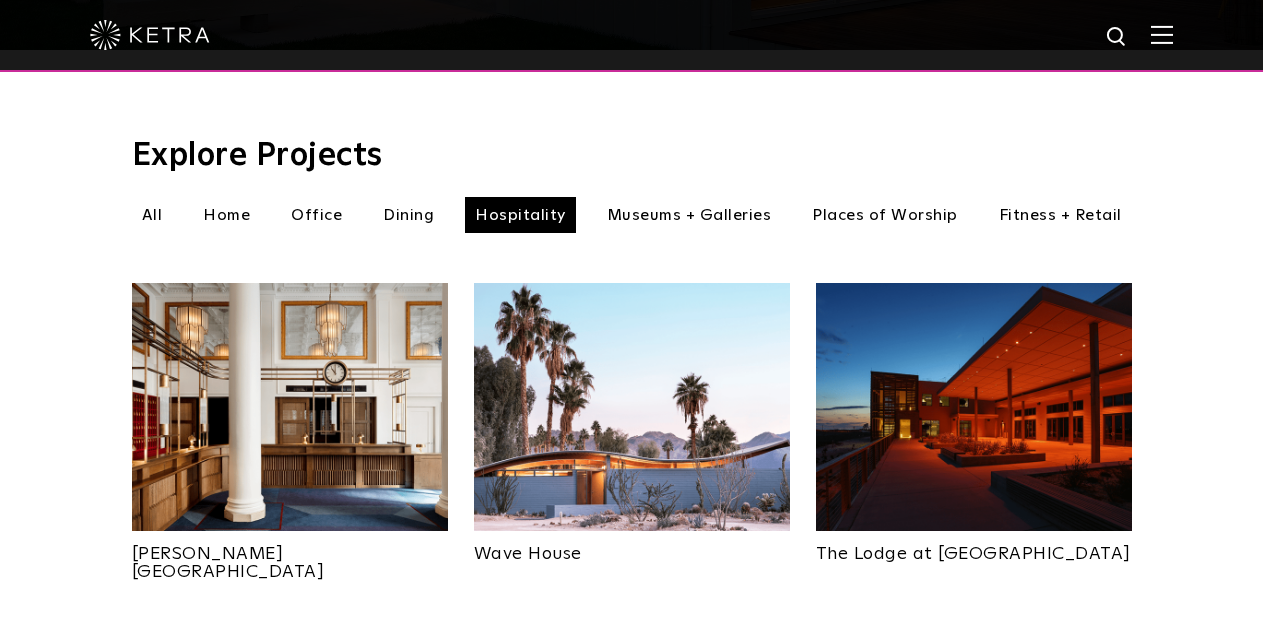 click on "[PERSON_NAME][GEOGRAPHIC_DATA]" at bounding box center (290, 556) 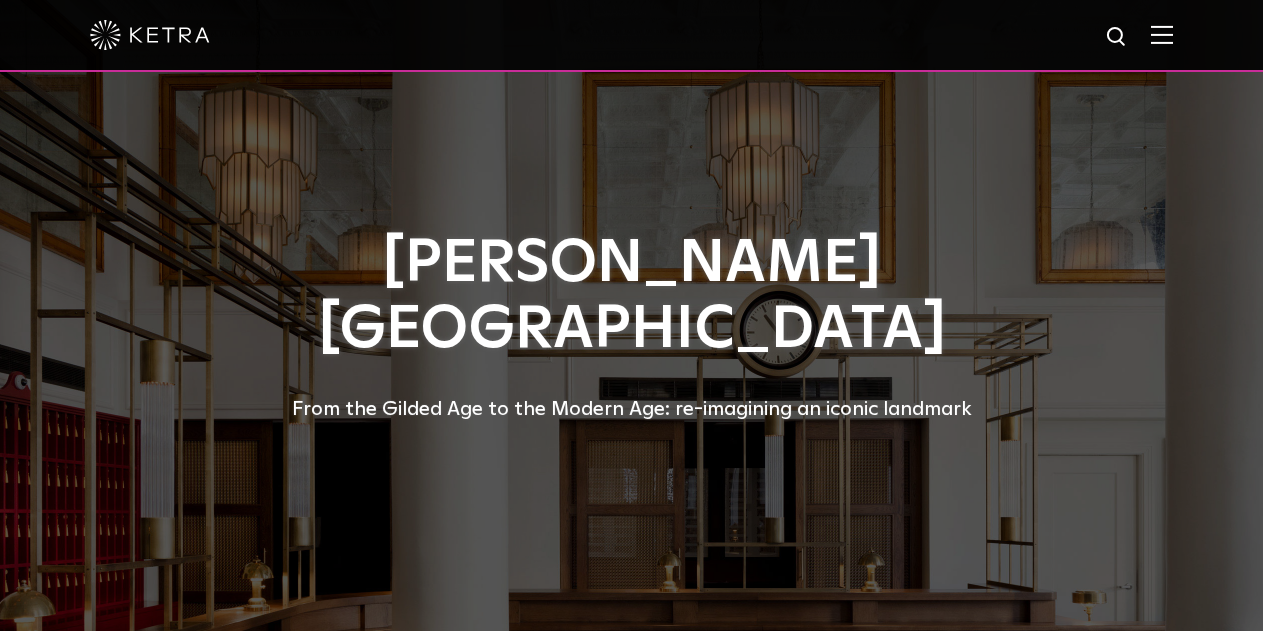 scroll, scrollTop: 0, scrollLeft: 0, axis: both 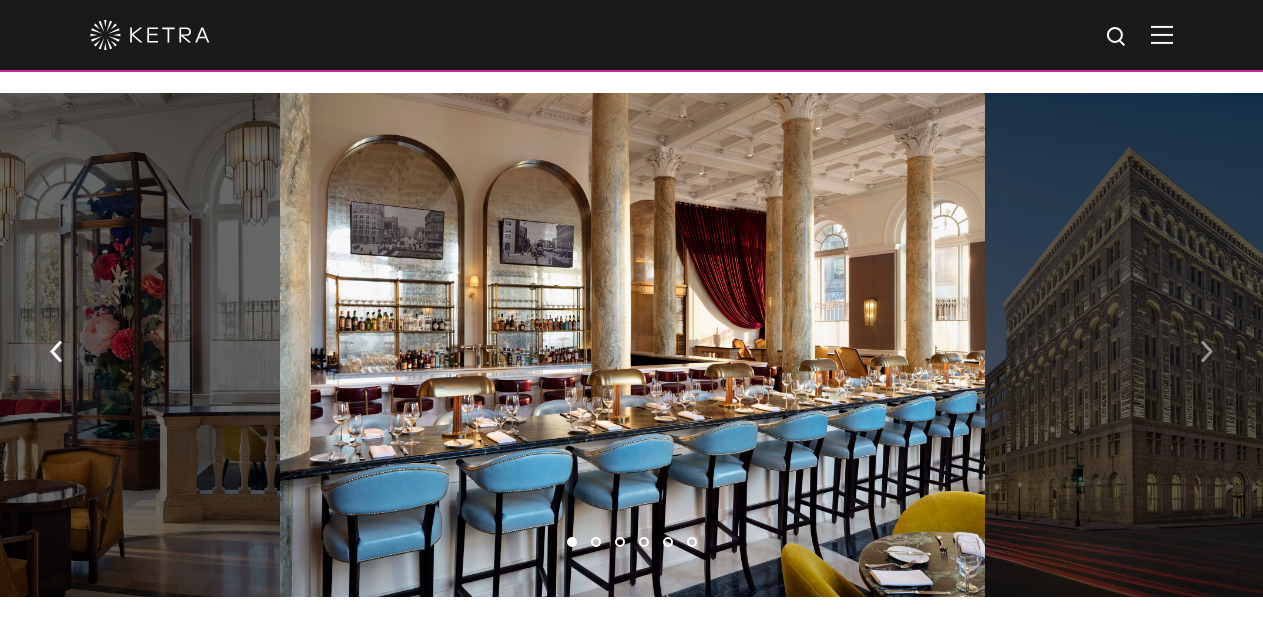 click at bounding box center [1206, 351] 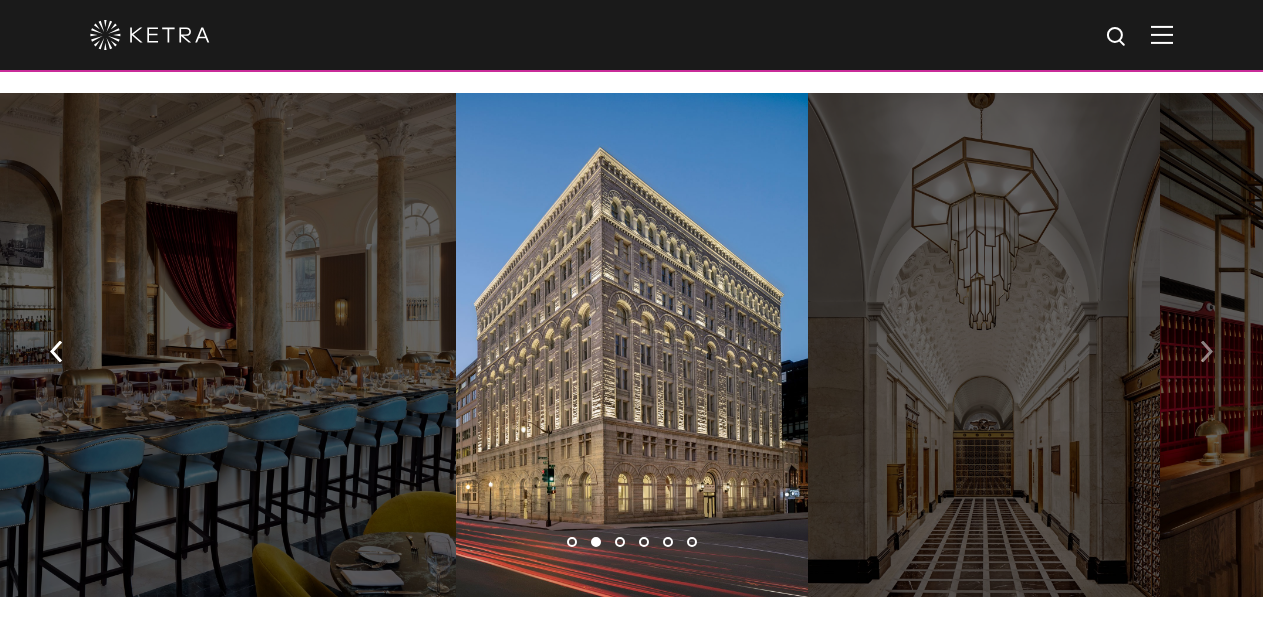 click at bounding box center (1206, 349) 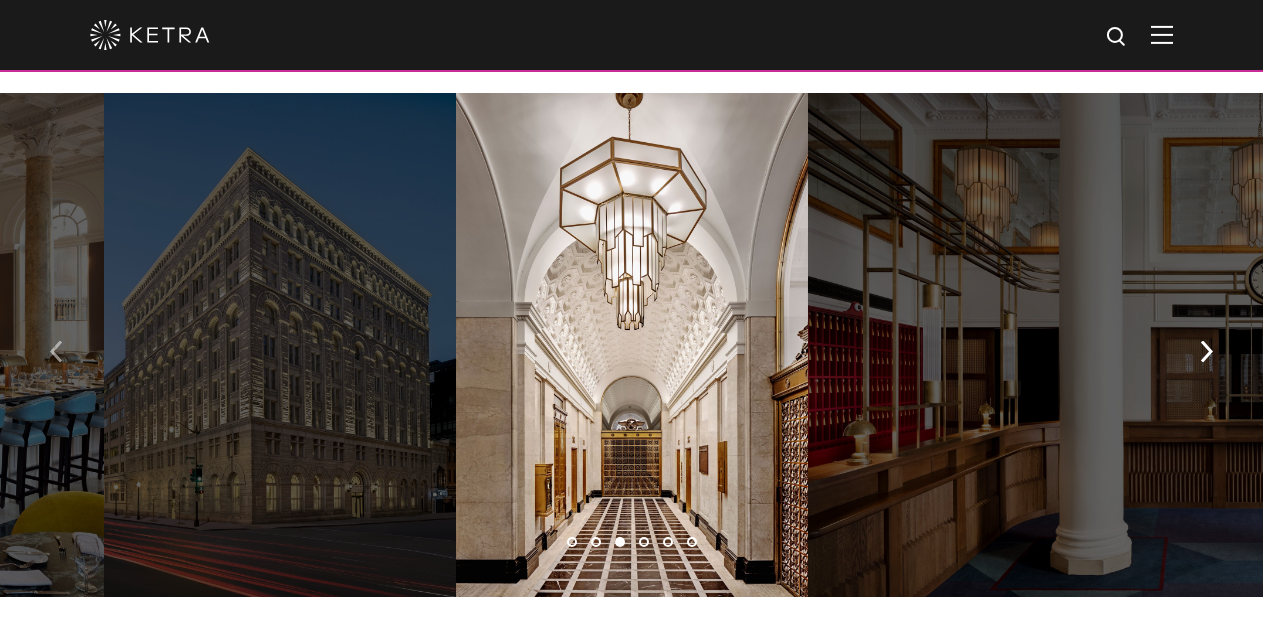 click at bounding box center [56, 351] 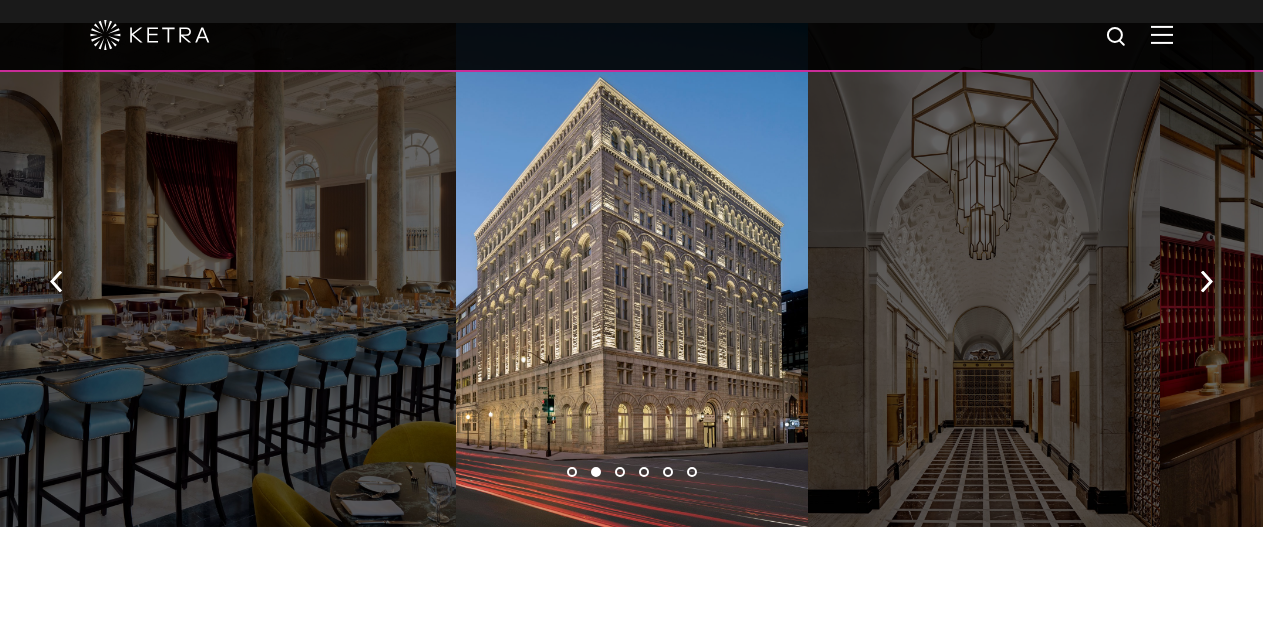 scroll, scrollTop: 1579, scrollLeft: 0, axis: vertical 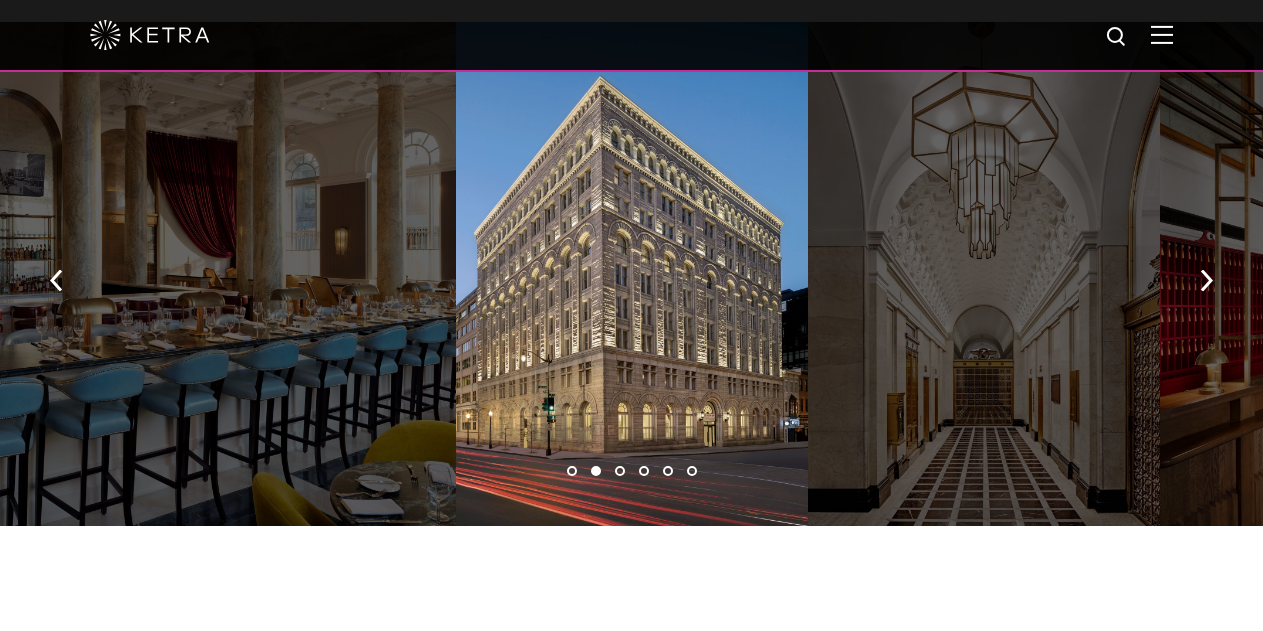 click at bounding box center (984, 274) 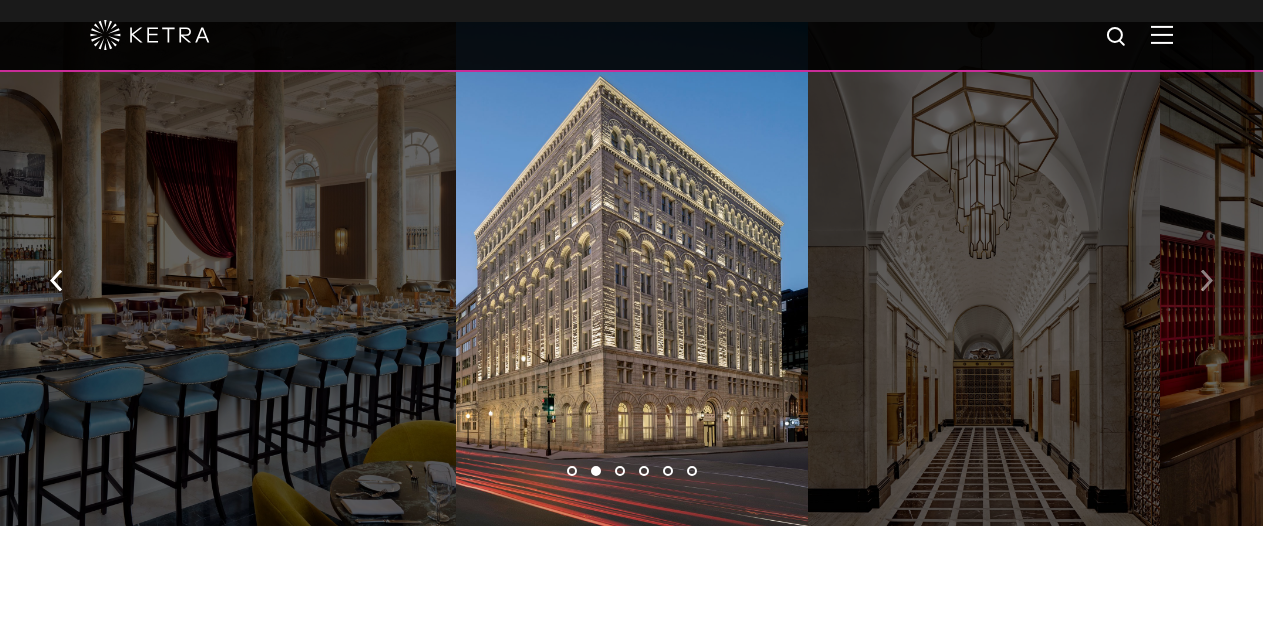 click at bounding box center (1206, 280) 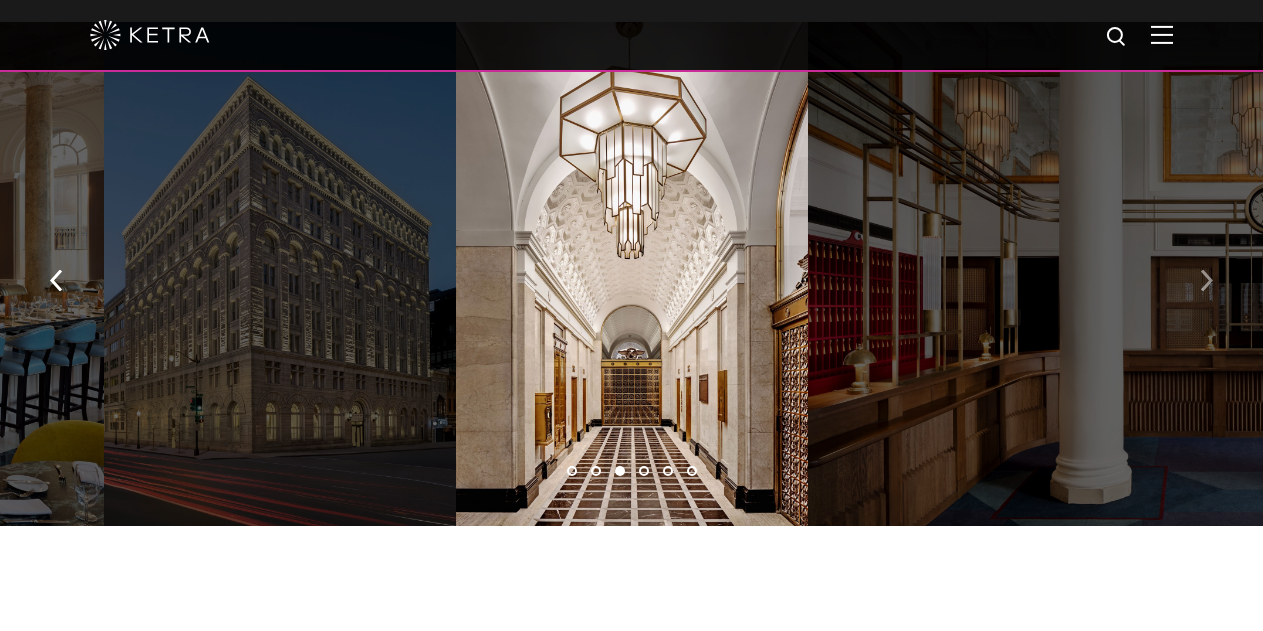 click at bounding box center (1206, 280) 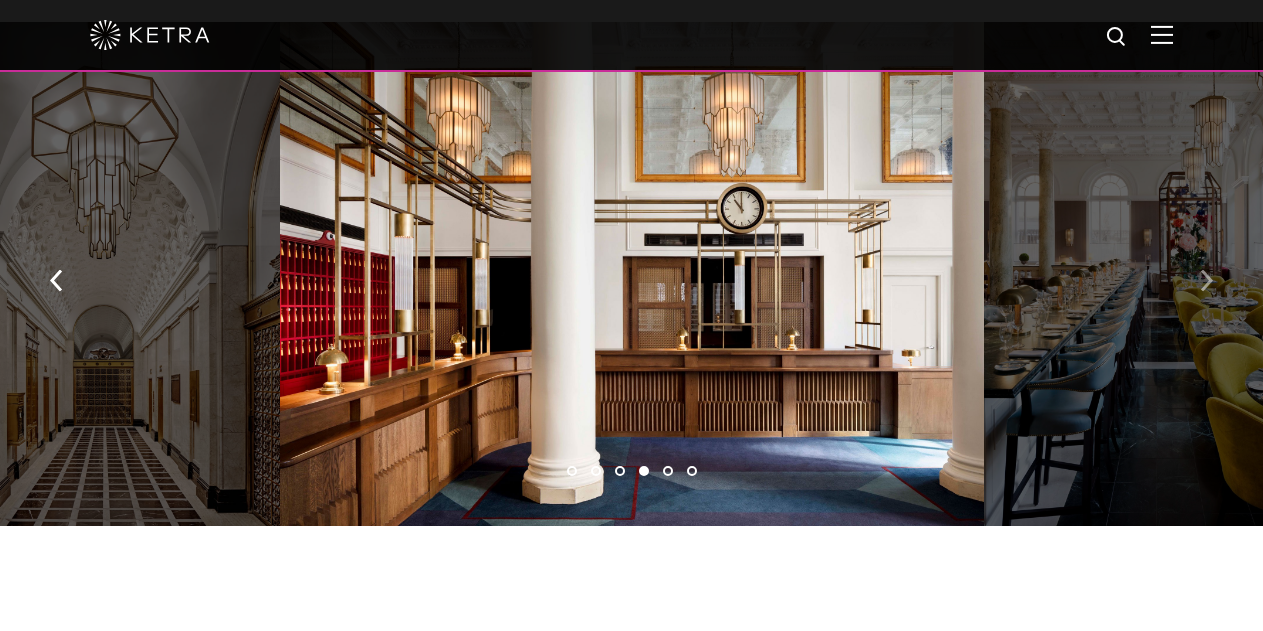 click at bounding box center [1206, 280] 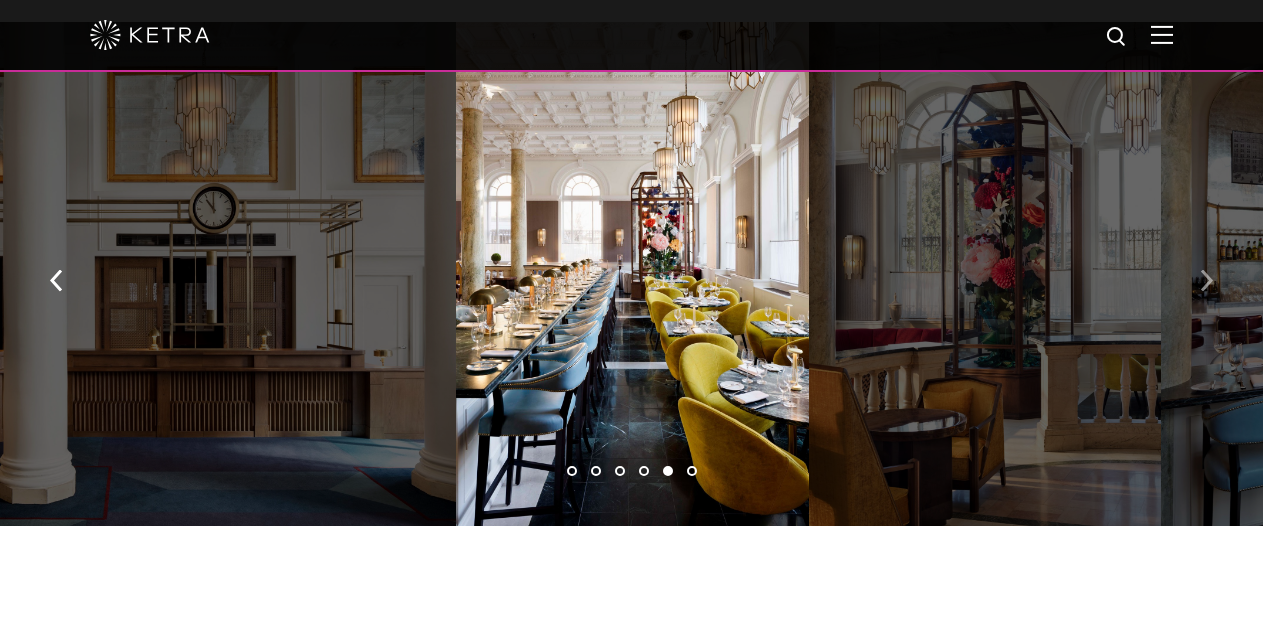 click at bounding box center (1206, 280) 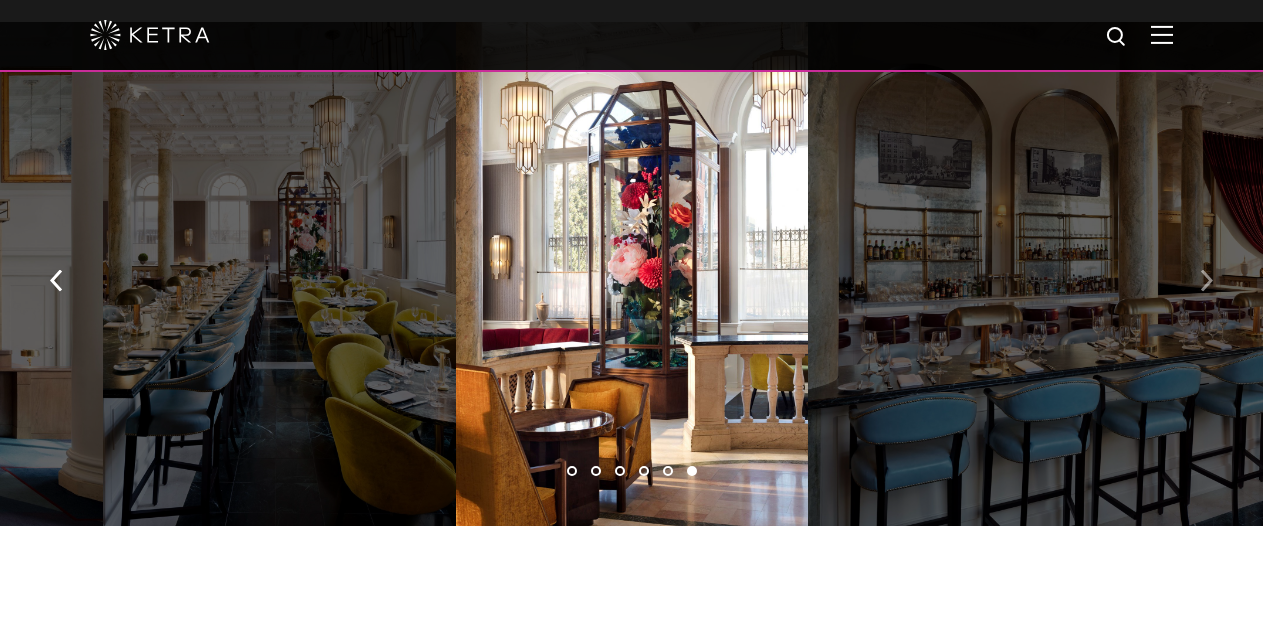 click at bounding box center (1206, 280) 